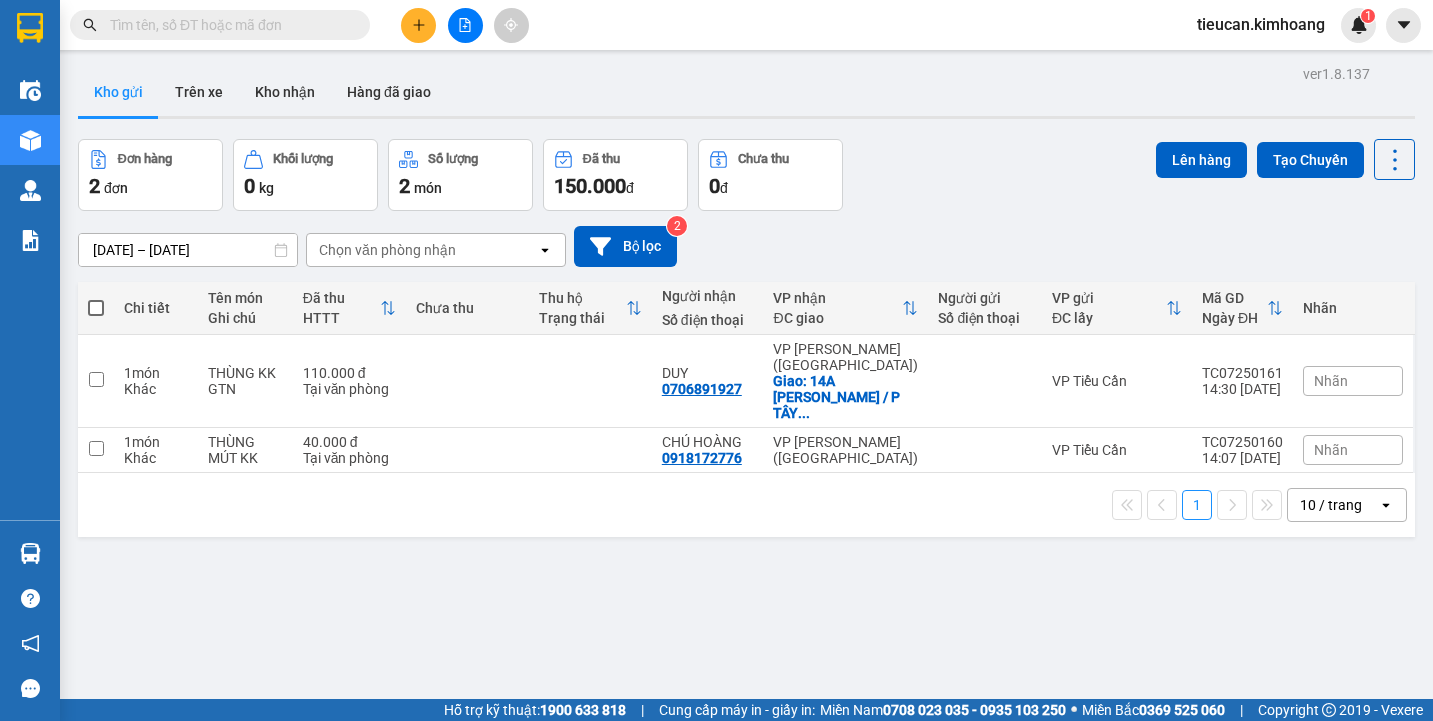 scroll, scrollTop: 0, scrollLeft: 0, axis: both 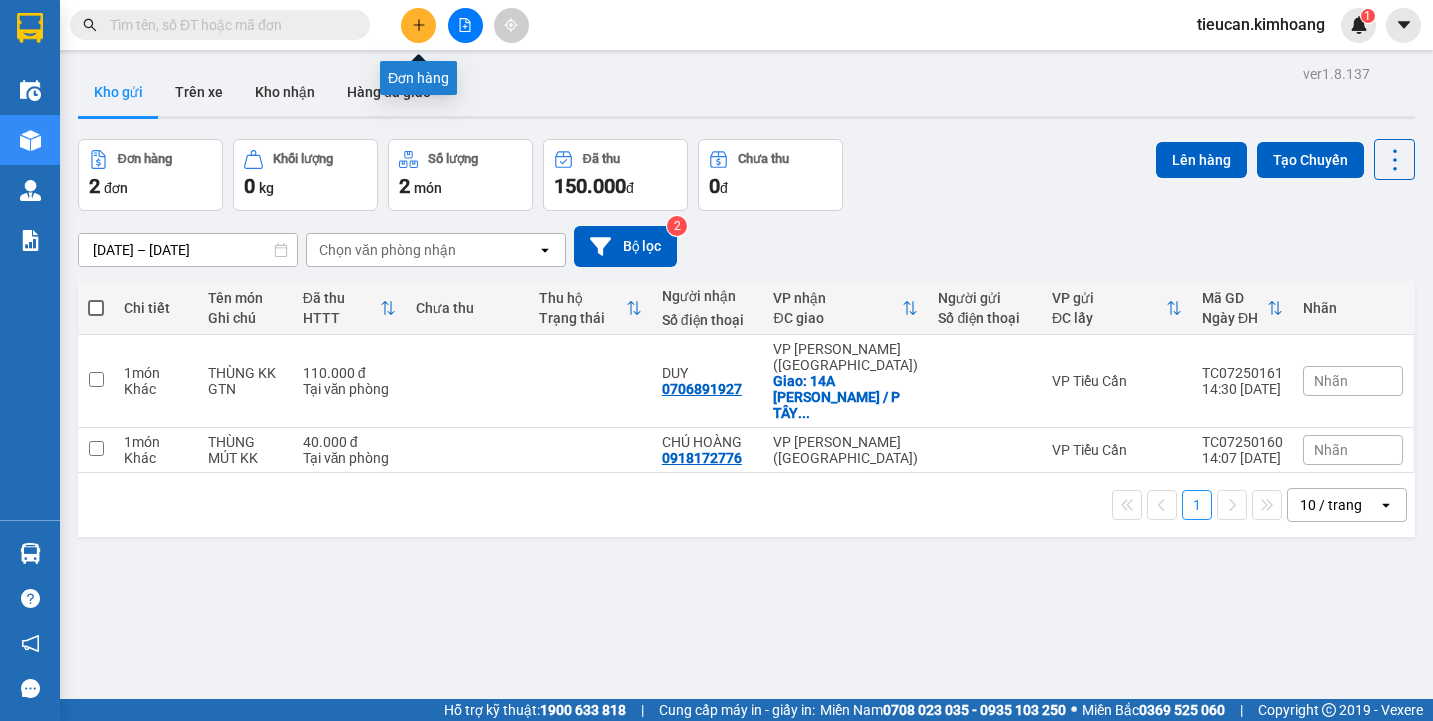 click at bounding box center [418, 25] 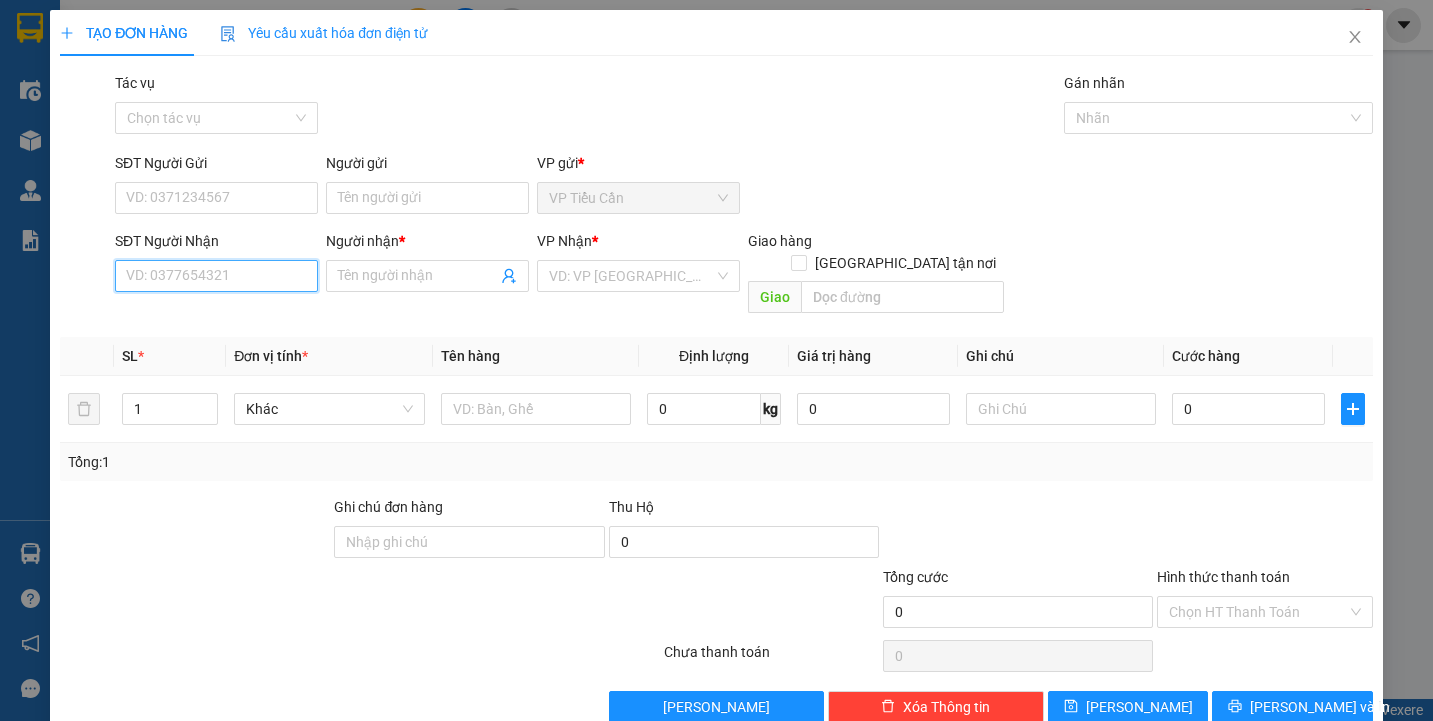 click on "SĐT Người Nhận" at bounding box center (216, 276) 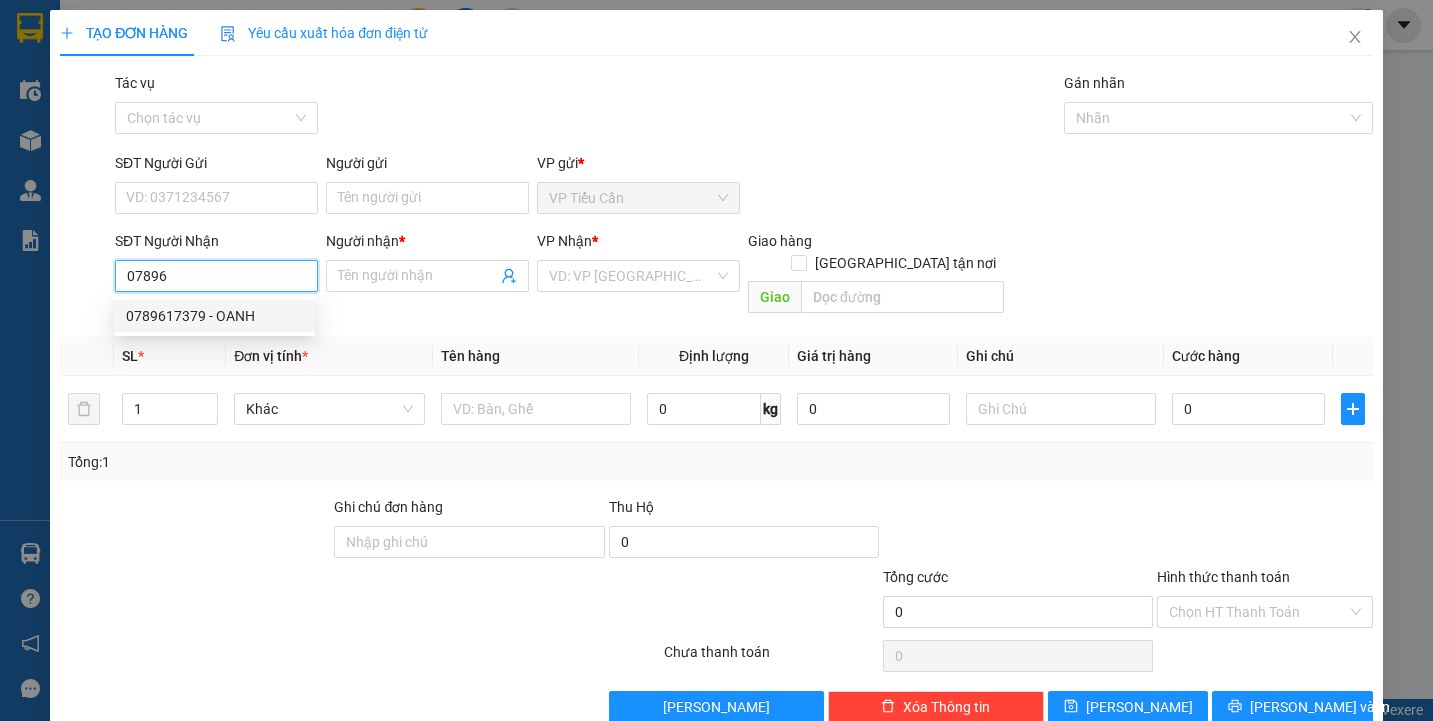 click on "0789617379 - OANH" at bounding box center [214, 316] 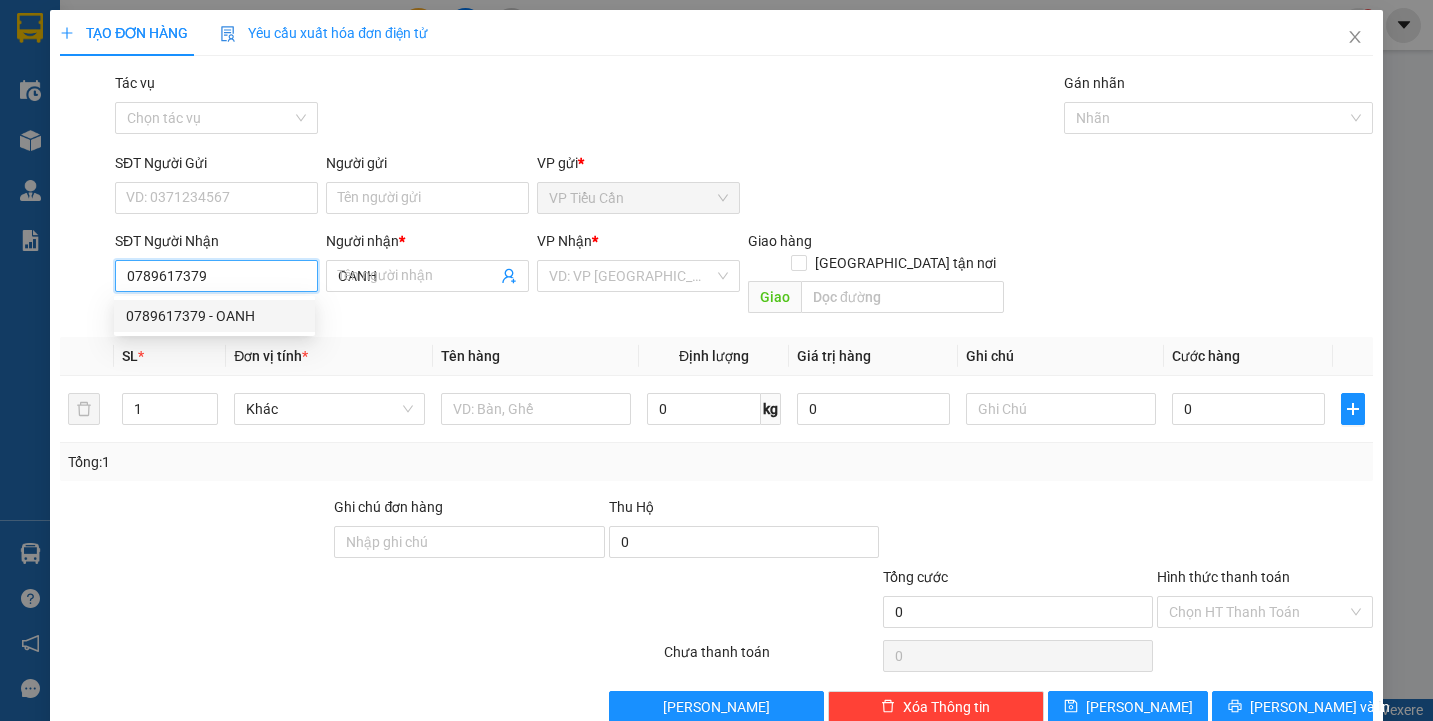 click on "0789617379 - OANH" at bounding box center (214, 316) 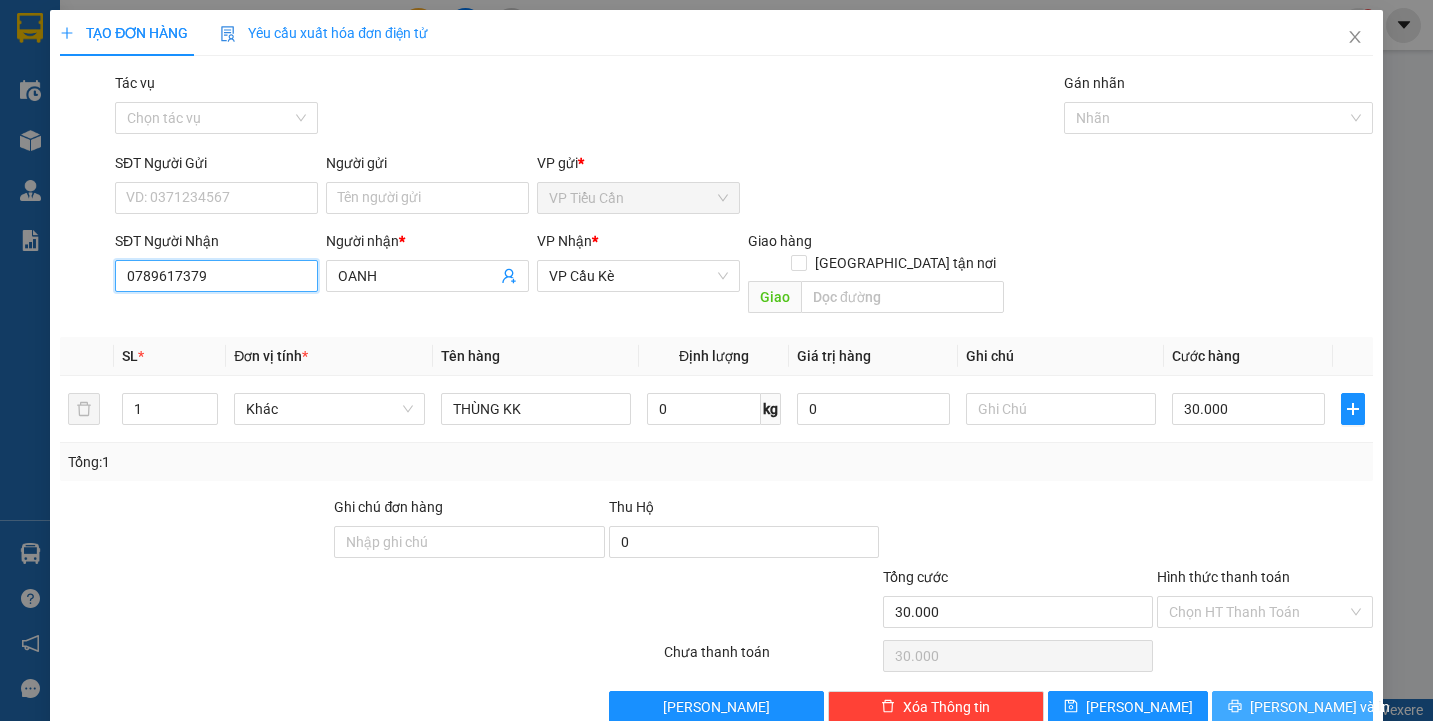 type on "0789617379" 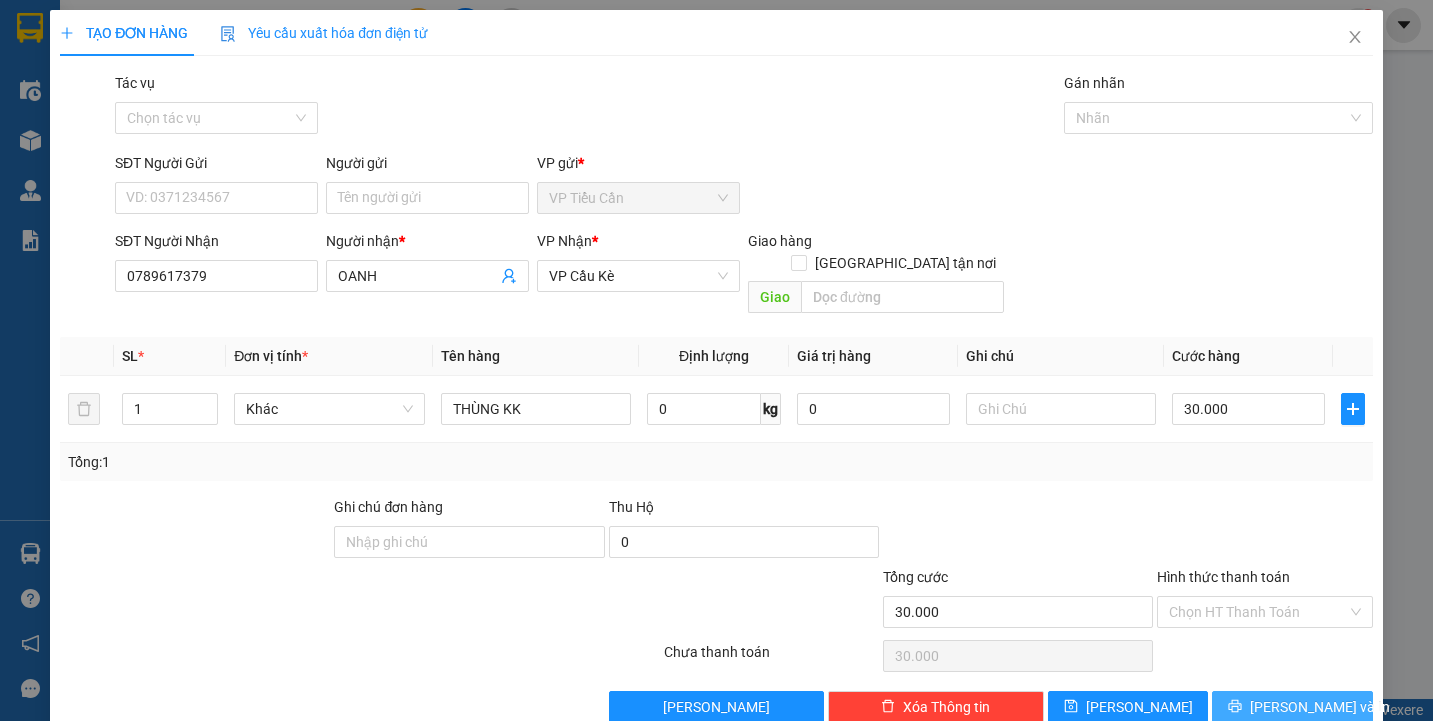 click on "[PERSON_NAME] và In" at bounding box center (1292, 707) 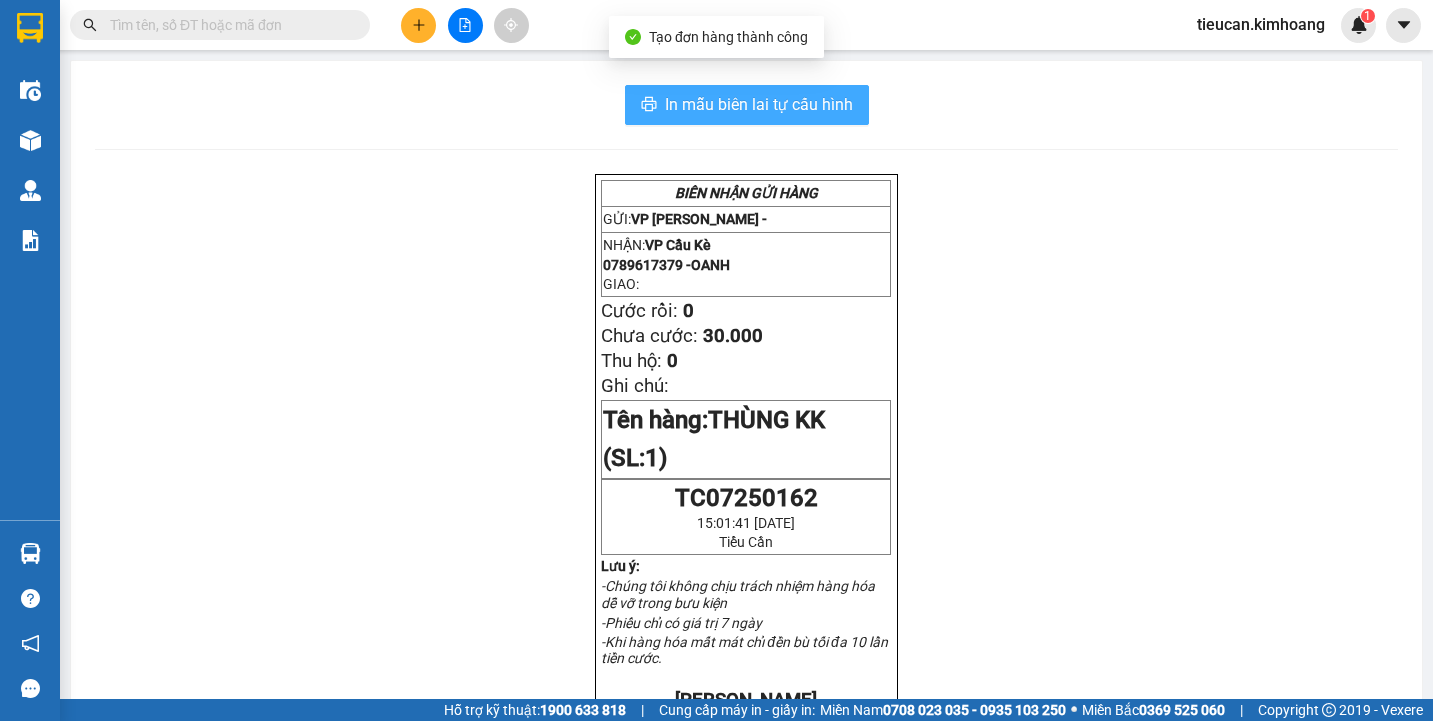 click on "In mẫu biên lai tự cấu hình" at bounding box center [759, 104] 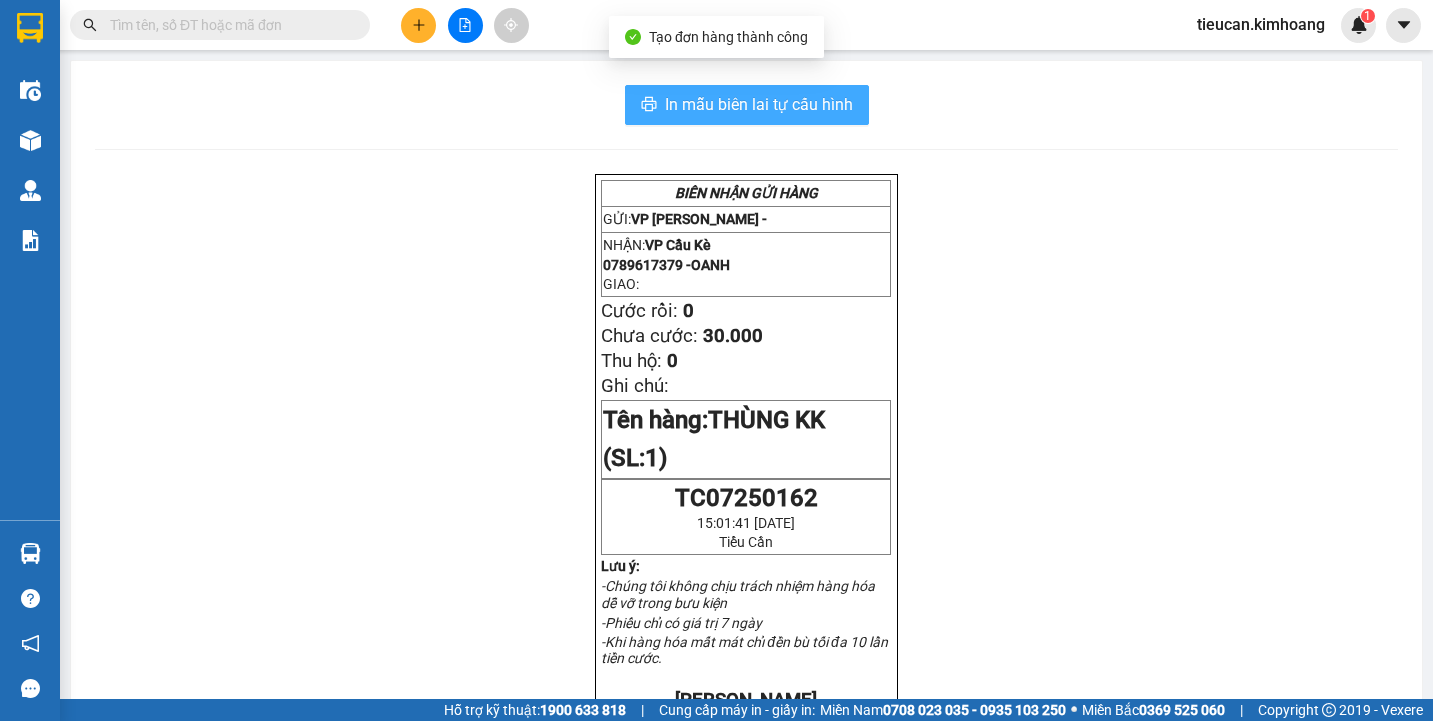 scroll, scrollTop: 0, scrollLeft: 0, axis: both 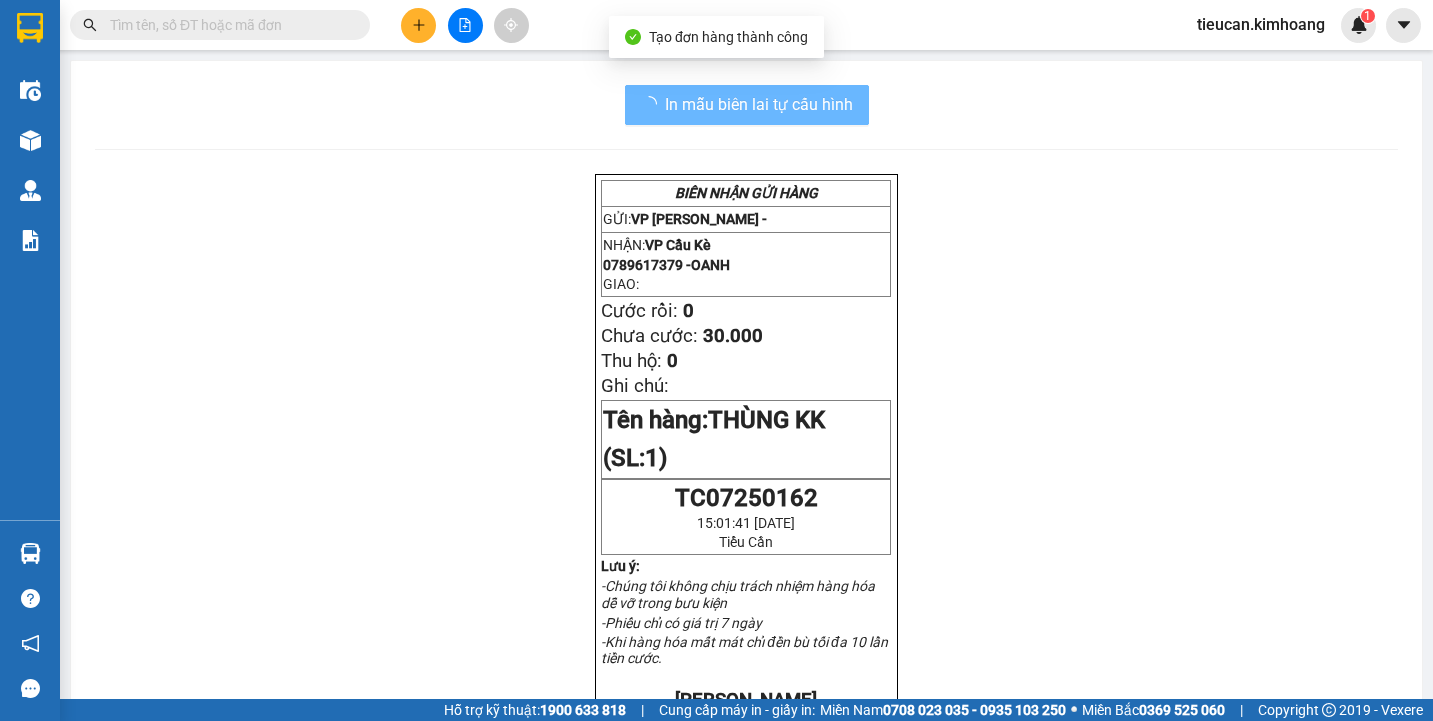 click on "BIÊN NHẬN GỬI HÀNG
GỬI:  VP Tiểu Cần -
NHẬN:  VP Cầu Kè
0789617379 -  OANH
GIAO:
Cước rồi:   0
Chưa cước:   30.000
Thu hộ:   0
Ghi chú:
Tên hàng:  THÙNG KK (SL:  1)
TC07250162
15:01:41 - 12/07/2025
Tiểu Cần
Lưu ý:
-Chúng tôi không chịu trách nhiệm hàng hóa dễ vỡ trong bưu kiện
-Phiếu chỉ có giá trị 7 ngày
-Khi hàng hóa mất mát chỉ đền bù tối đa 10 lần tiền cước.
KIM HOÀNG
HOTLINE:  0907163907
GỬI:  VP Tiểu Cần -
NHẬN:  VP Cầu Kè
0789617379 -  OANH
GIAO :
Cước rồi:   0
Chưa cước:   30.000
Thu hộ:   0
Ghi chú:
Tên hàng:  THÙNG KK (SL:  1)
TC07250162
15:01:41 - 12/07/2025
Tiểu Cần" at bounding box center (746, 727) 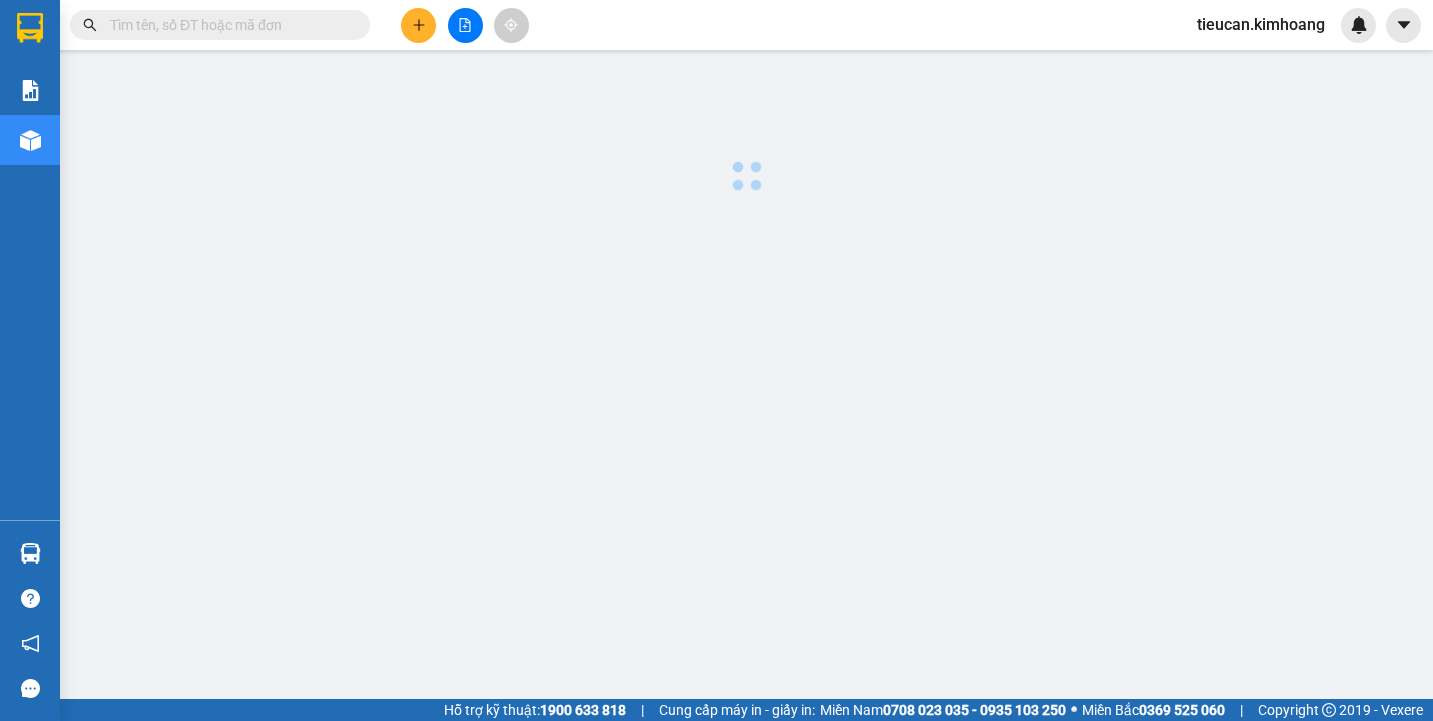 scroll, scrollTop: 0, scrollLeft: 0, axis: both 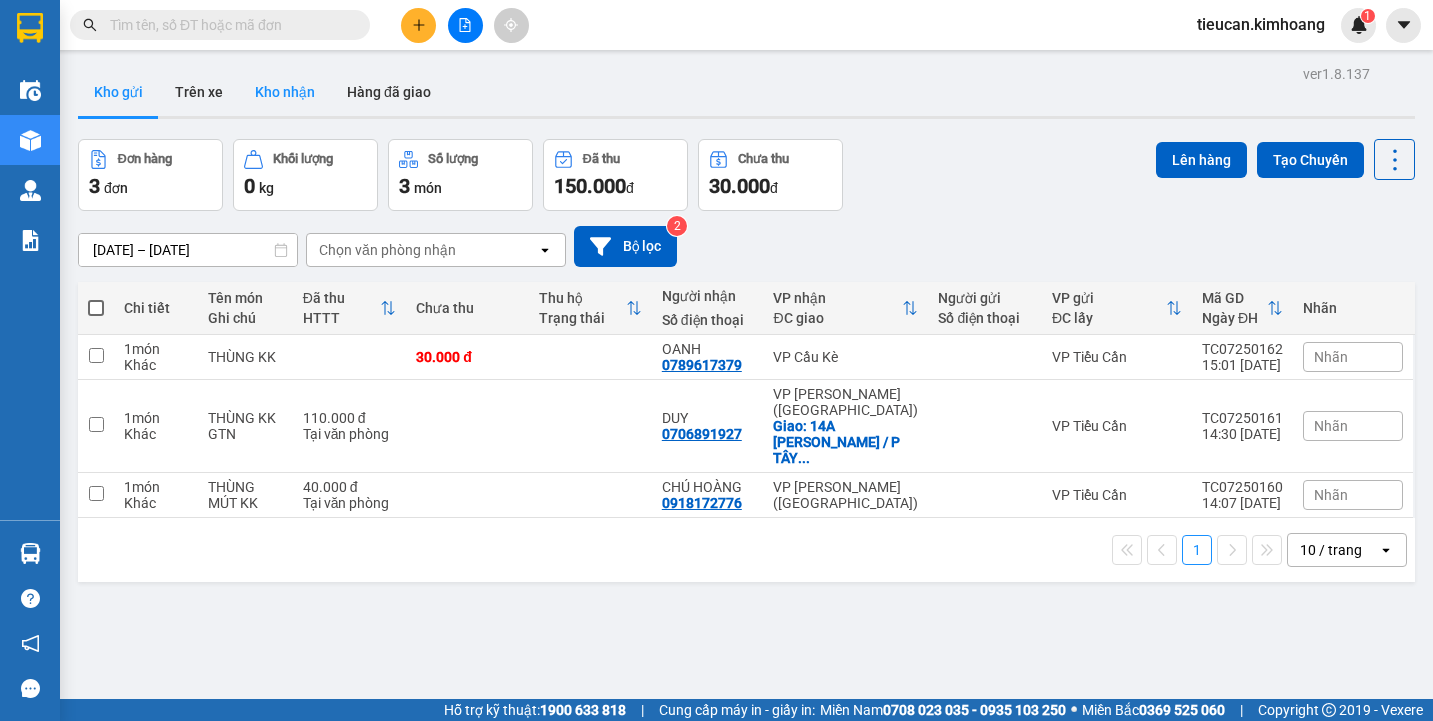 click on "Kho nhận" at bounding box center [285, 92] 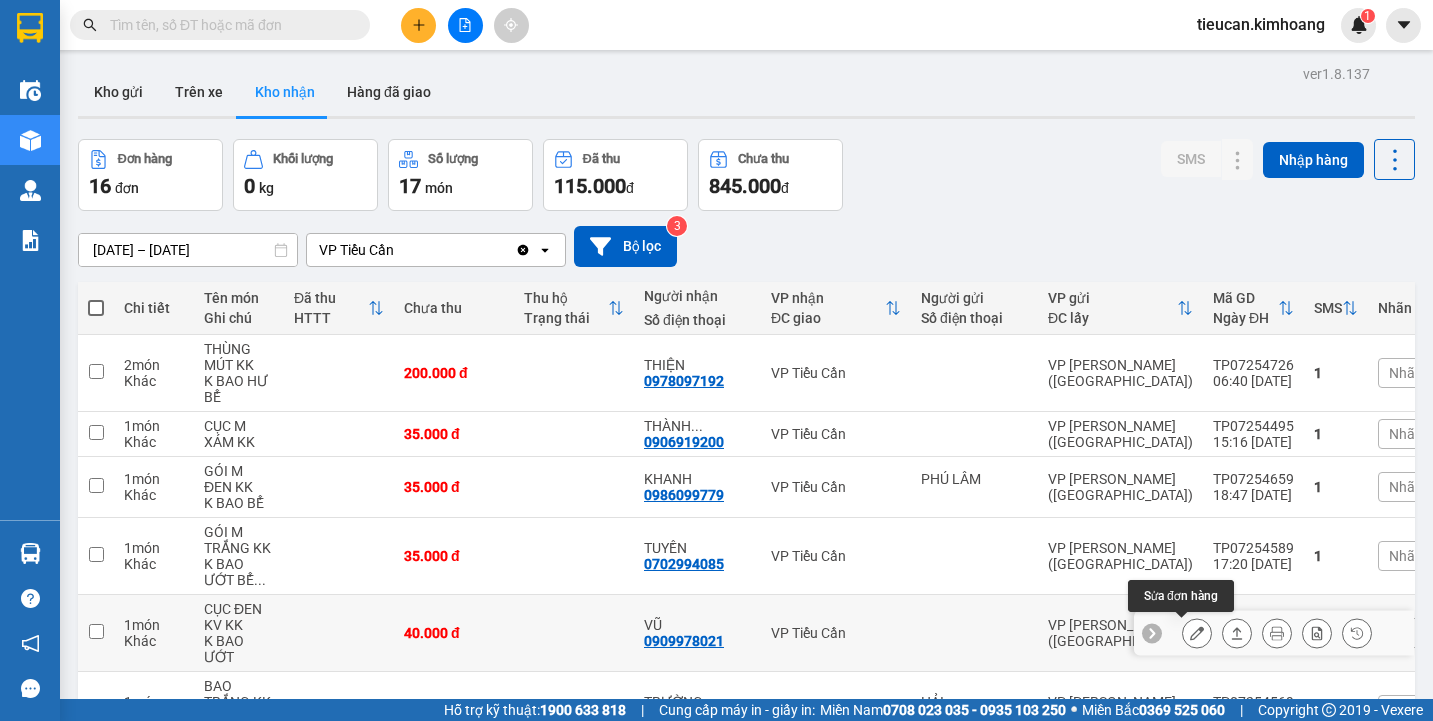click at bounding box center [1197, 633] 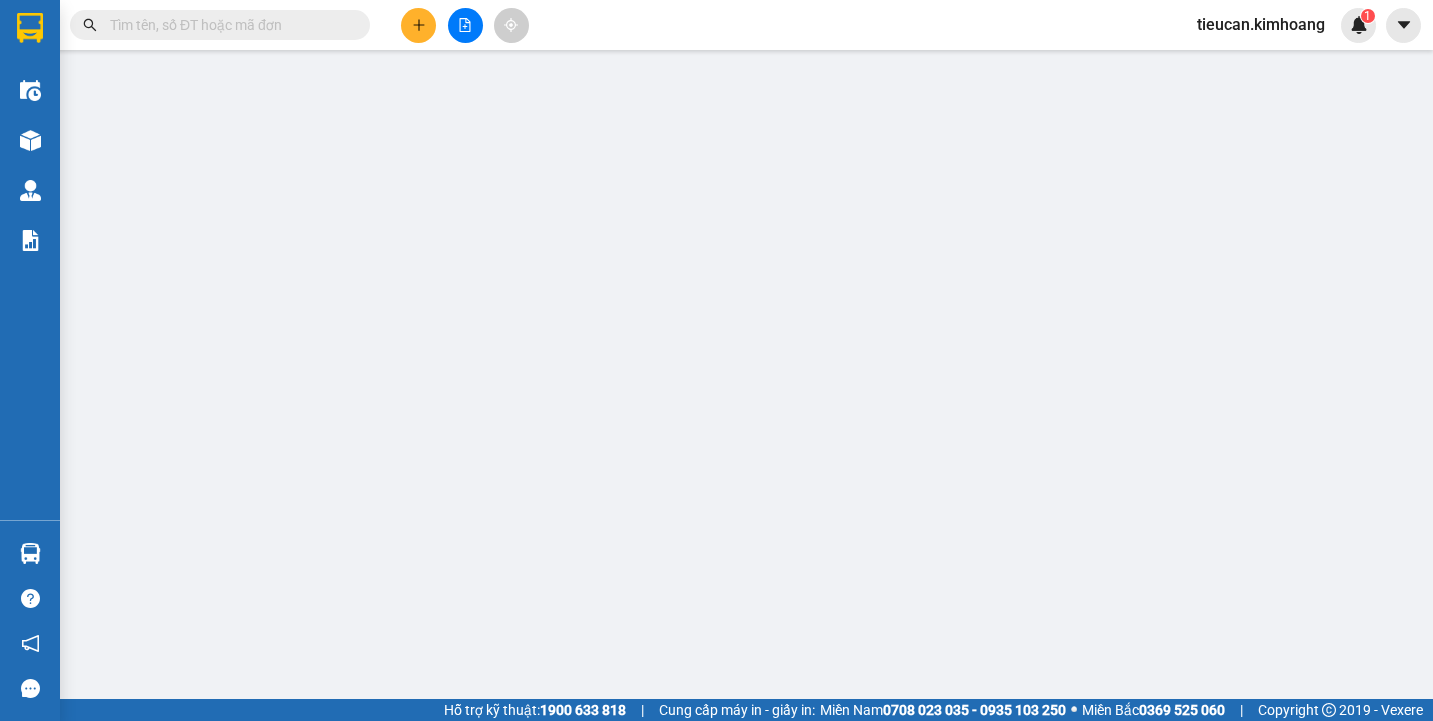 type on "0909978021" 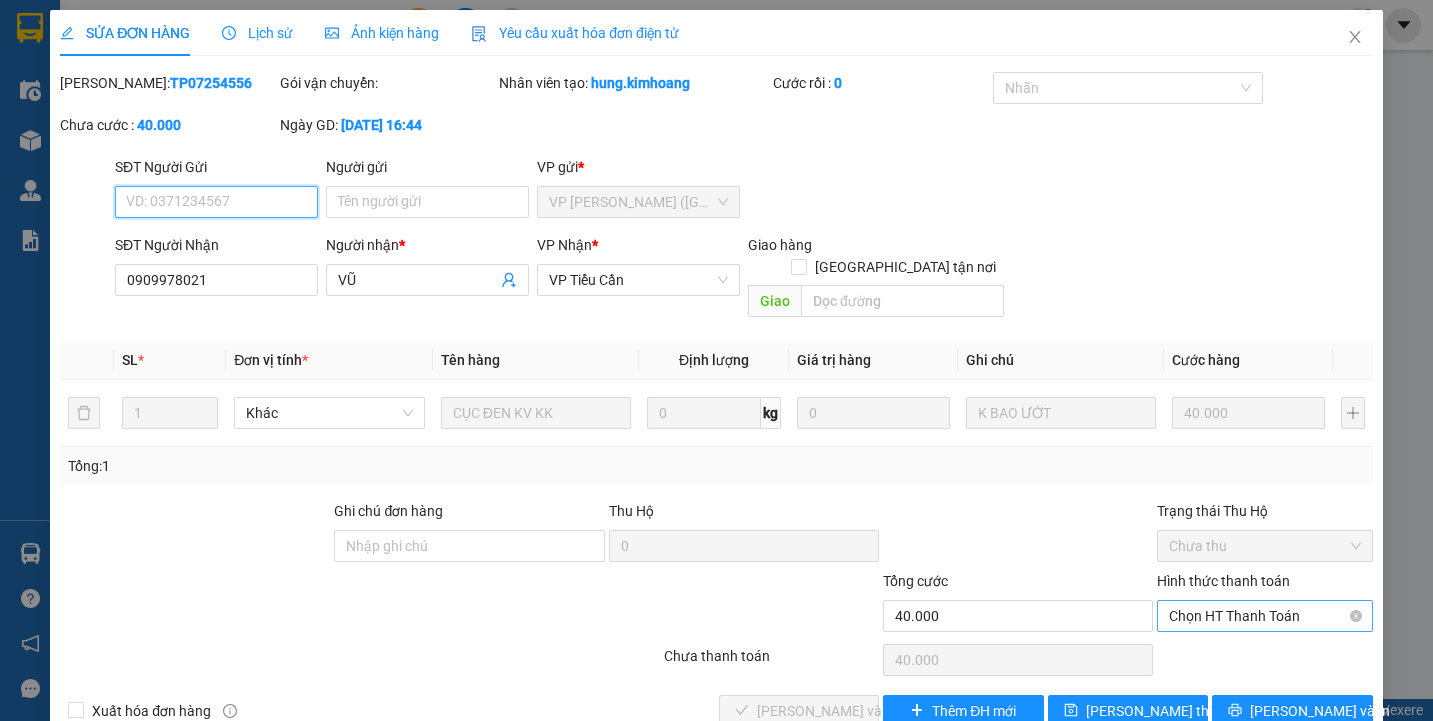 click on "Chọn HT Thanh Toán" at bounding box center [1264, 616] 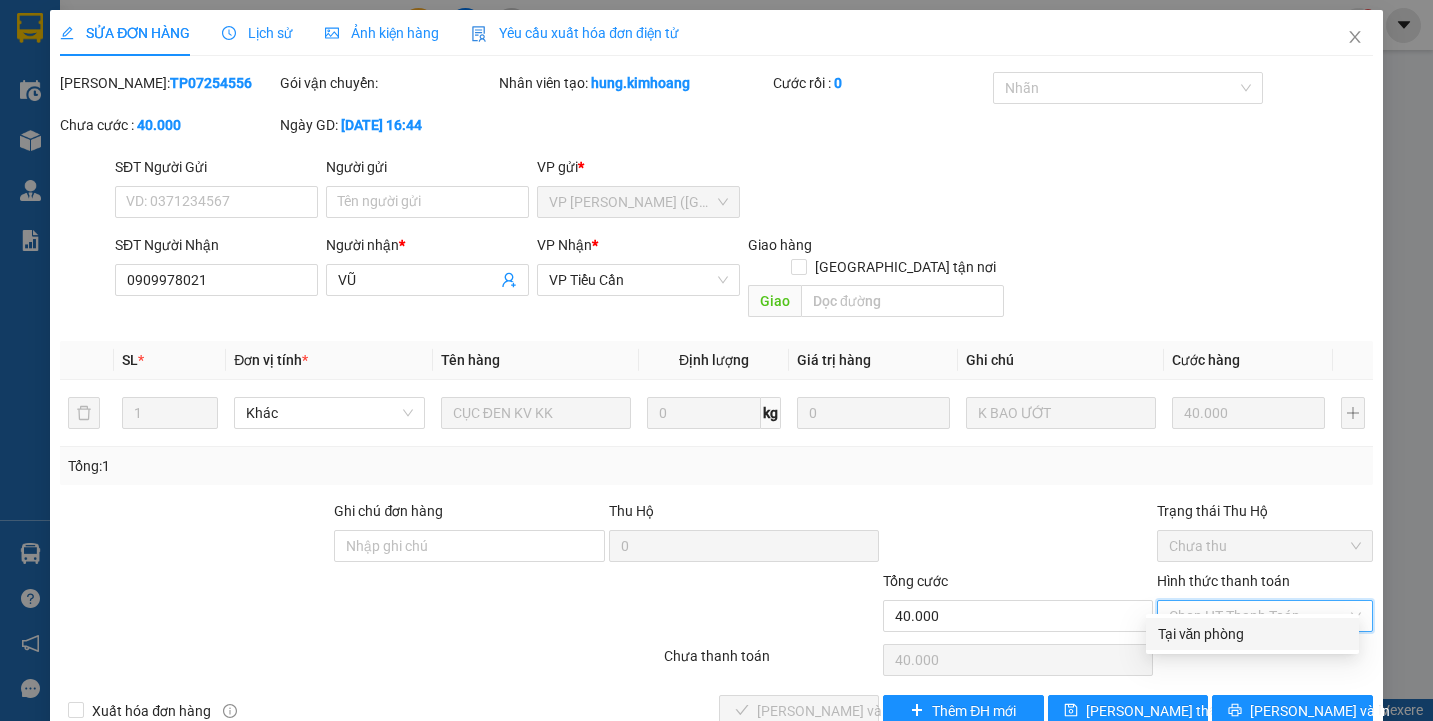 click on "Tại văn phòng" at bounding box center [1252, 634] 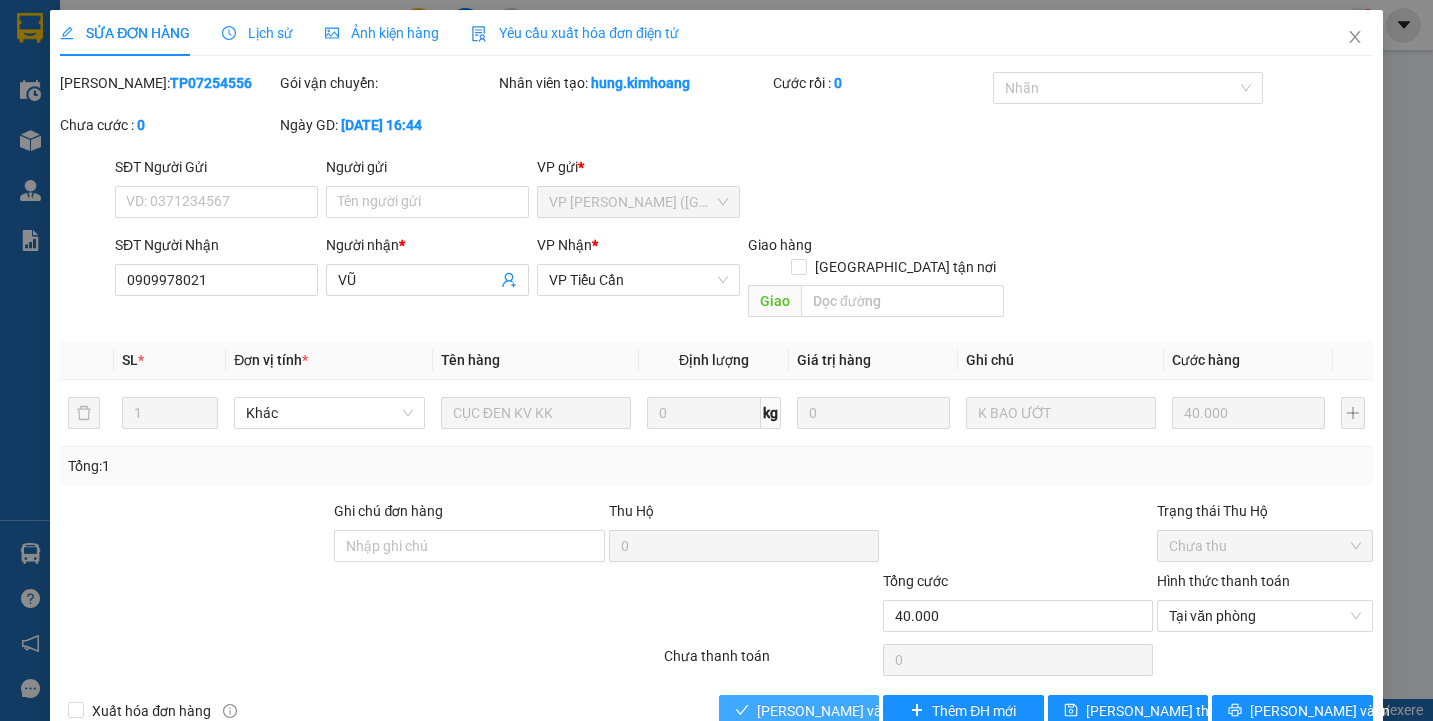 click on "[PERSON_NAME] và Giao hàng" at bounding box center (799, 711) 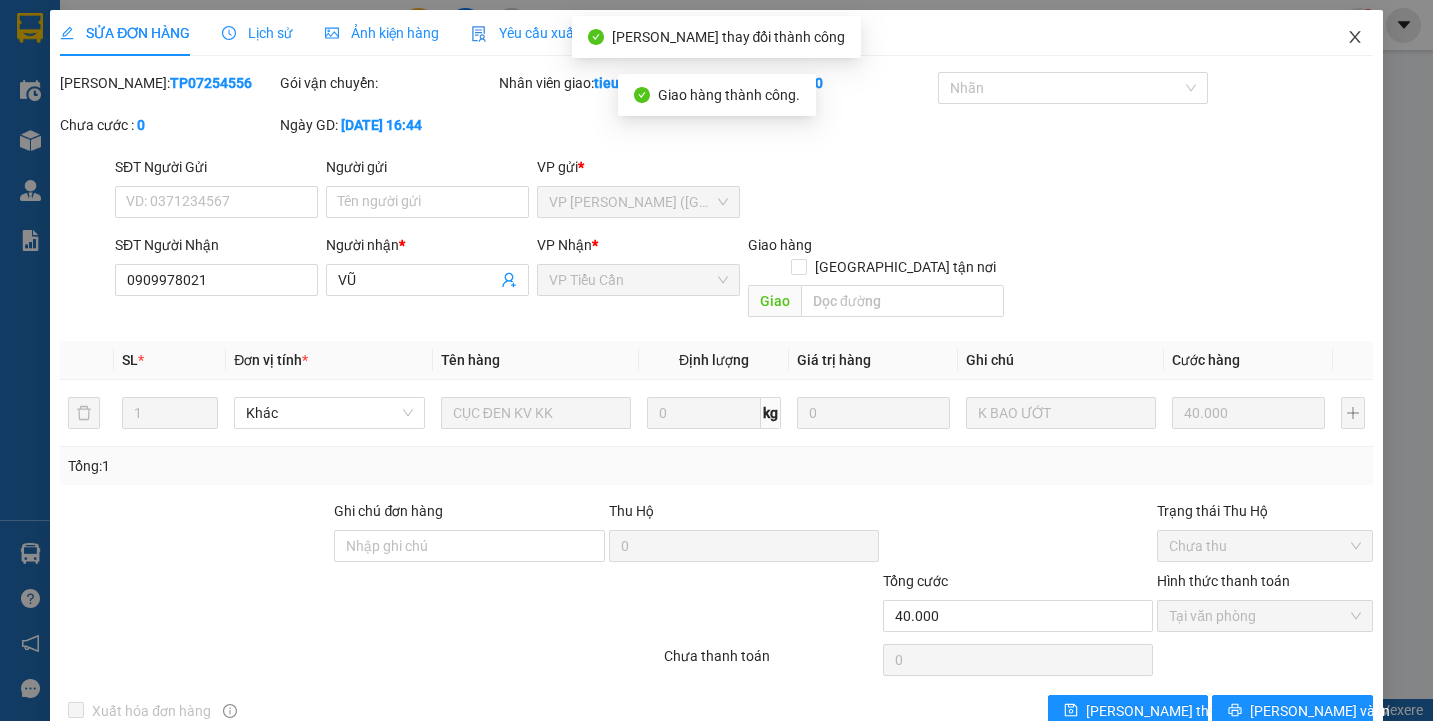click at bounding box center (1355, 38) 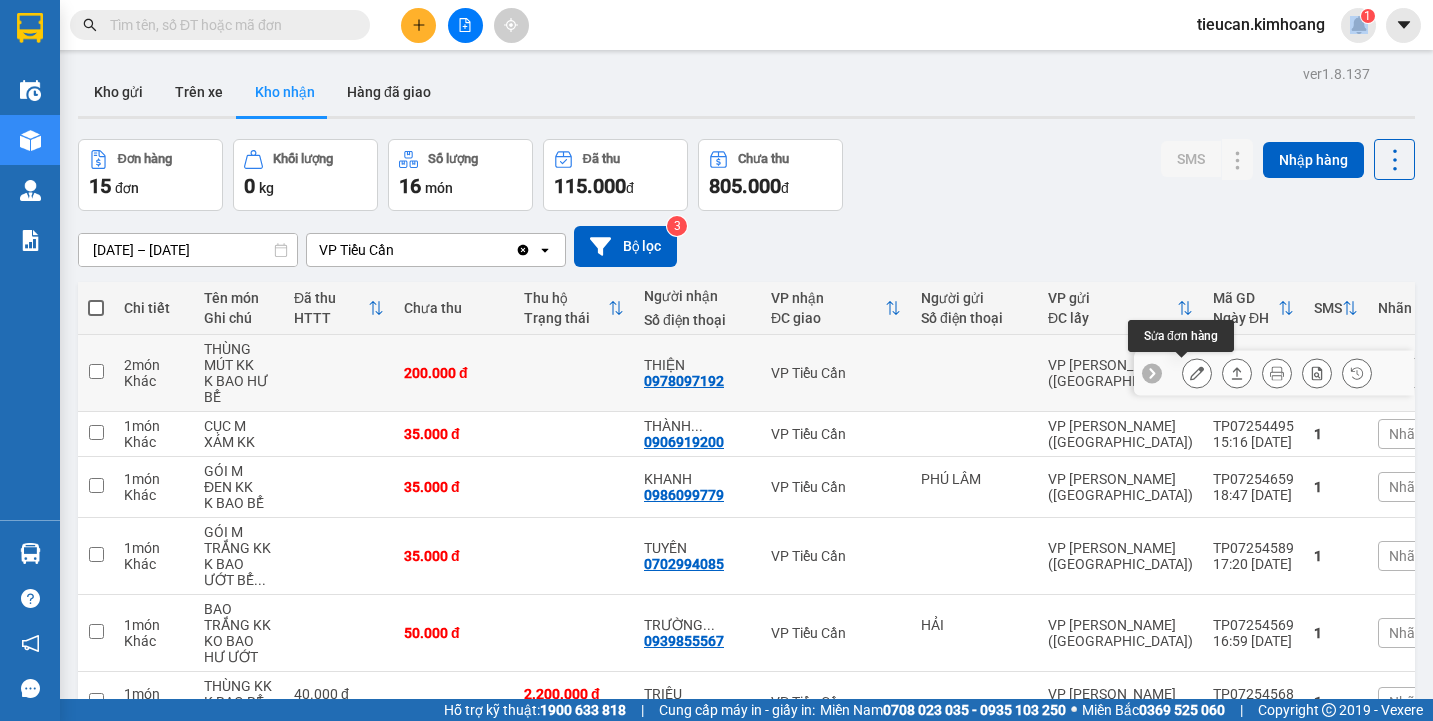 click 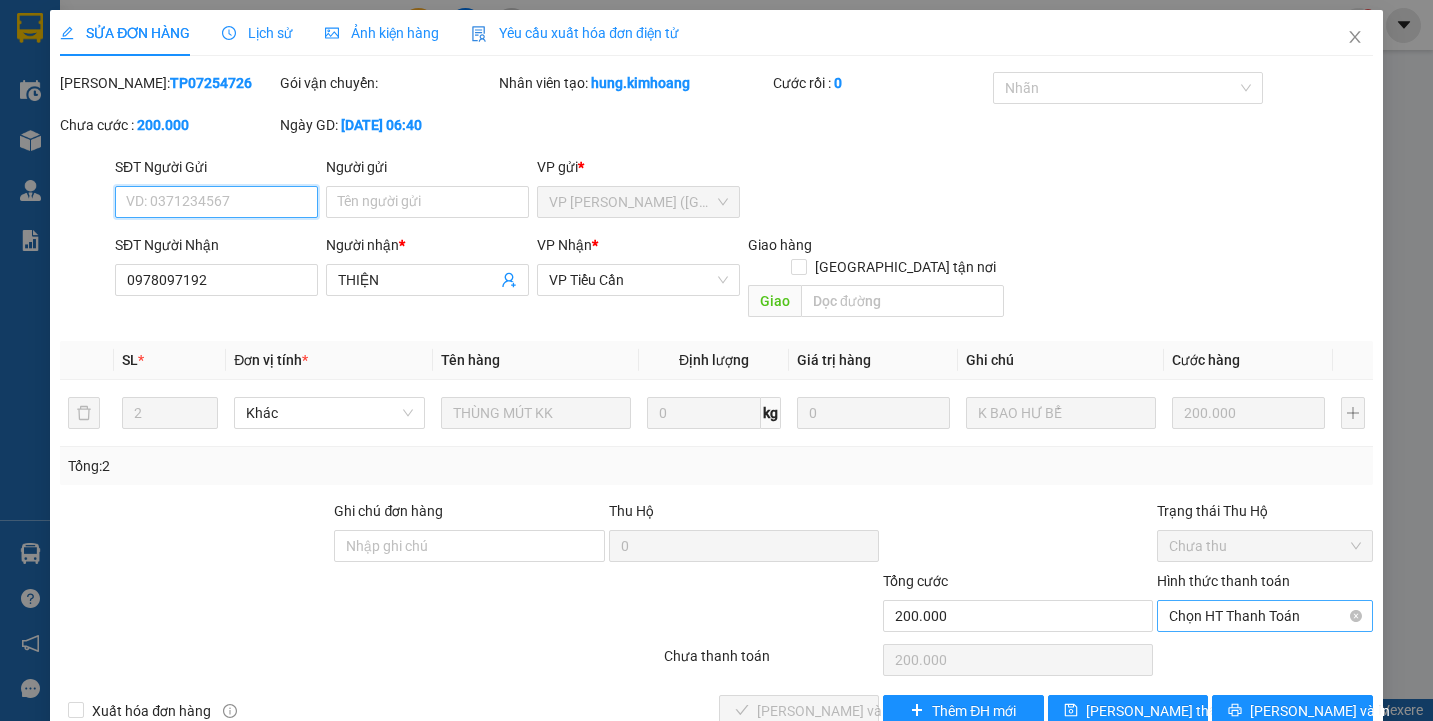 click on "Chọn HT Thanh Toán" at bounding box center (1264, 616) 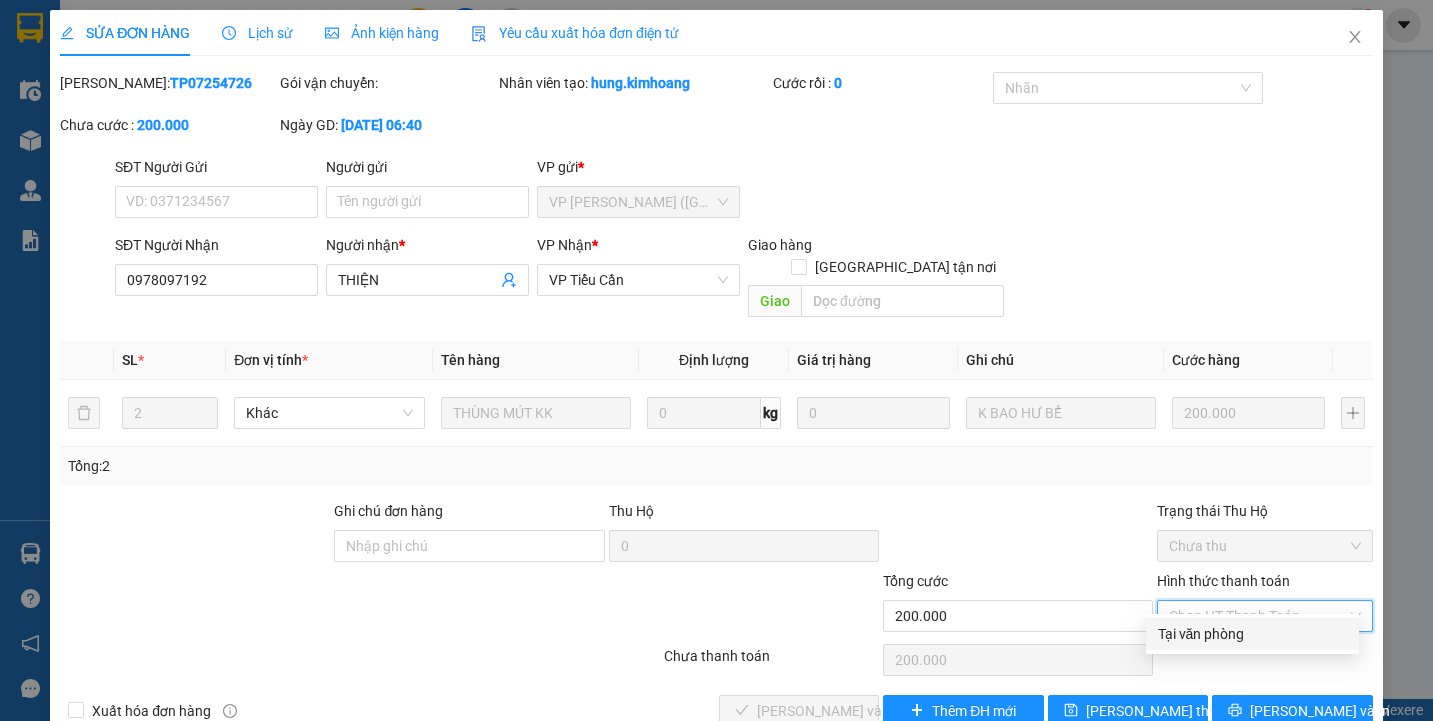 click on "Tại văn phòng" at bounding box center (1252, 634) 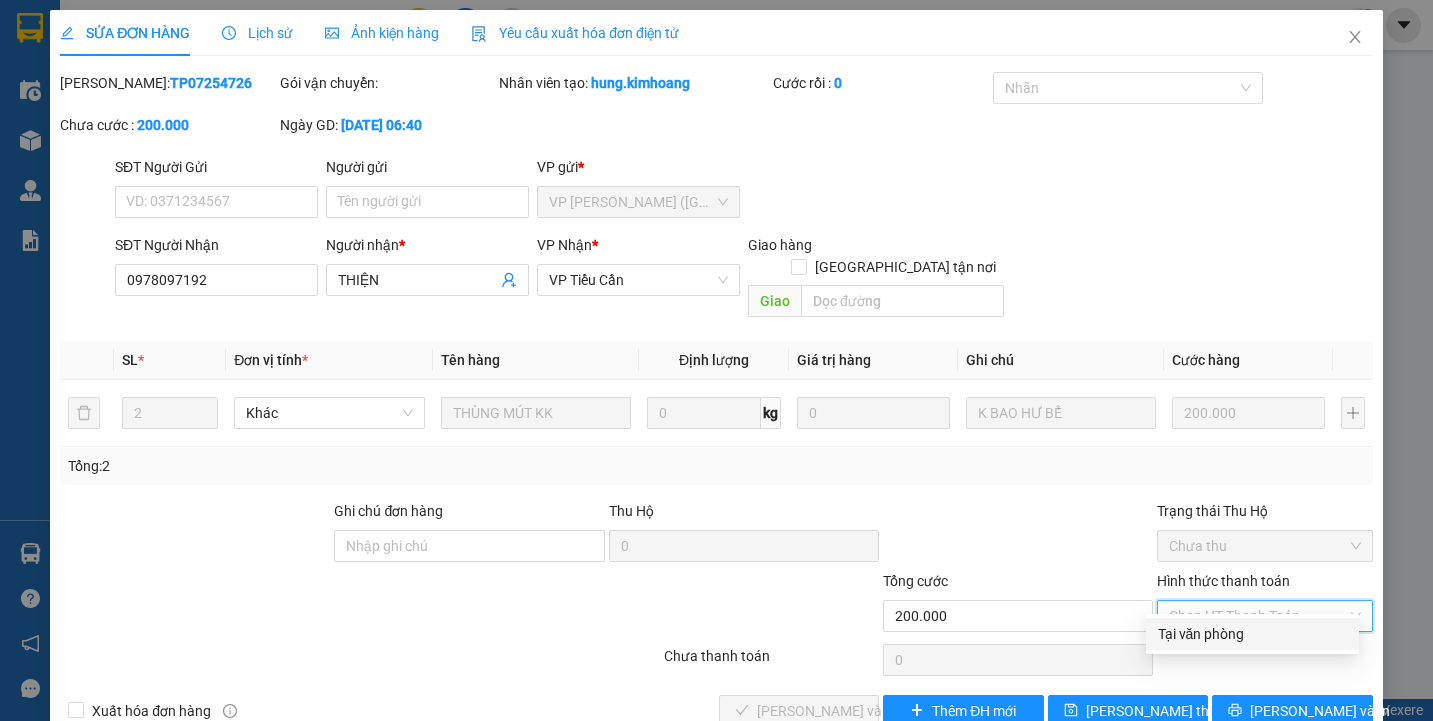 click on "Chọn HT Thanh Toán" at bounding box center [1264, 660] 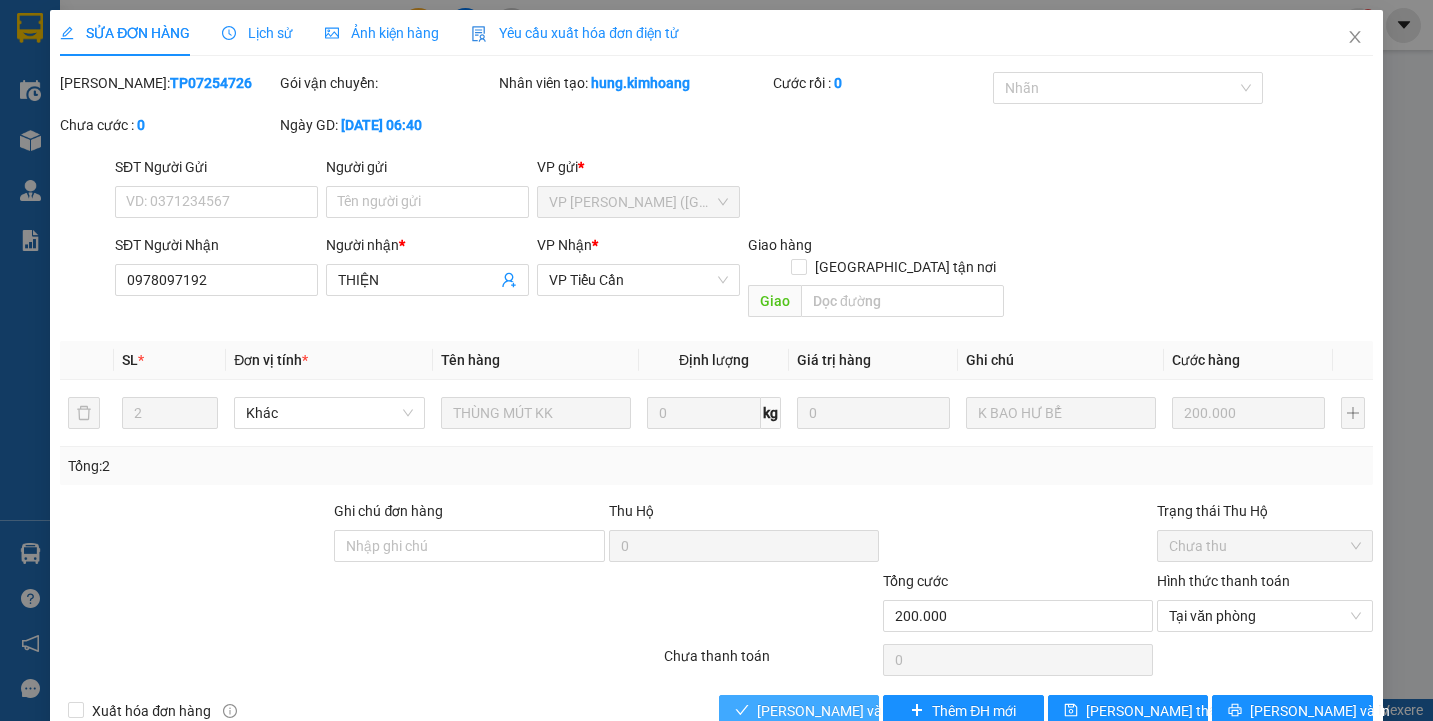click on "[PERSON_NAME] và Giao hàng" at bounding box center (853, 711) 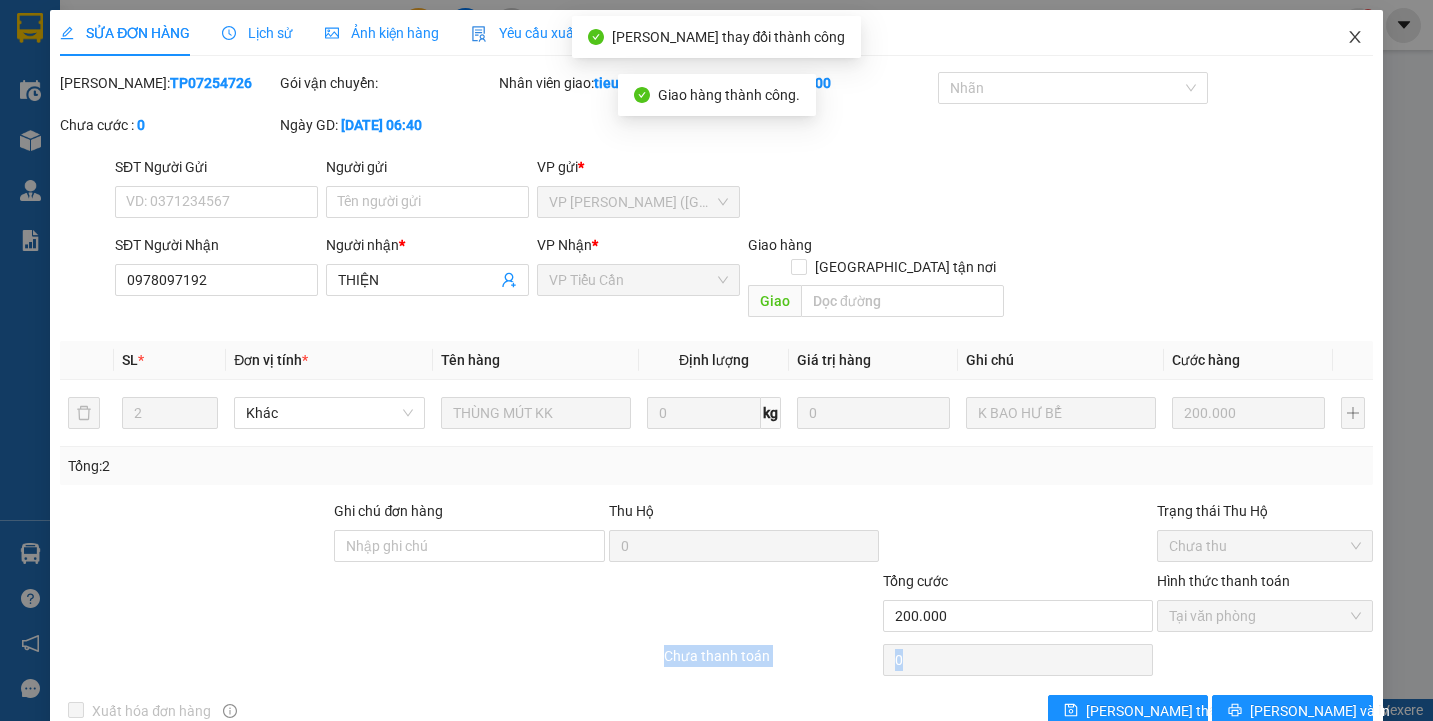 click 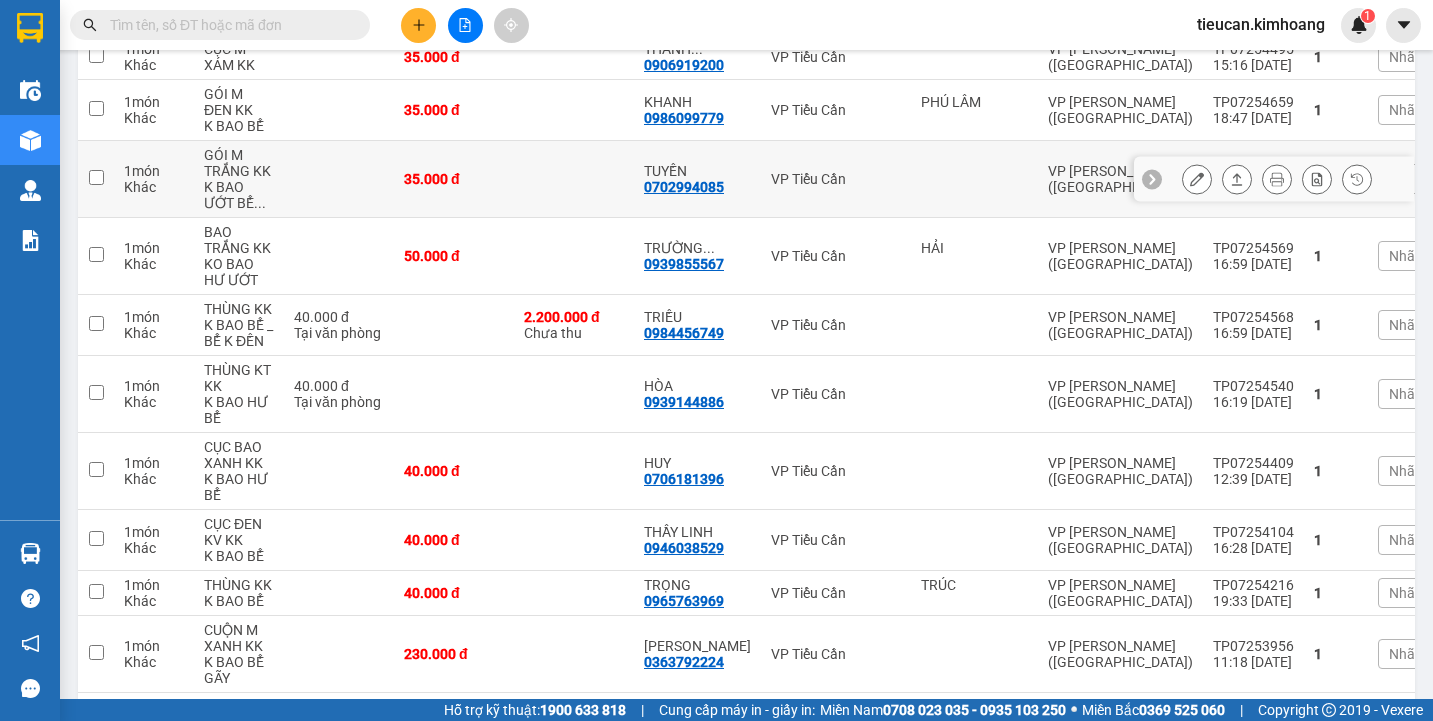 scroll, scrollTop: 100, scrollLeft: 0, axis: vertical 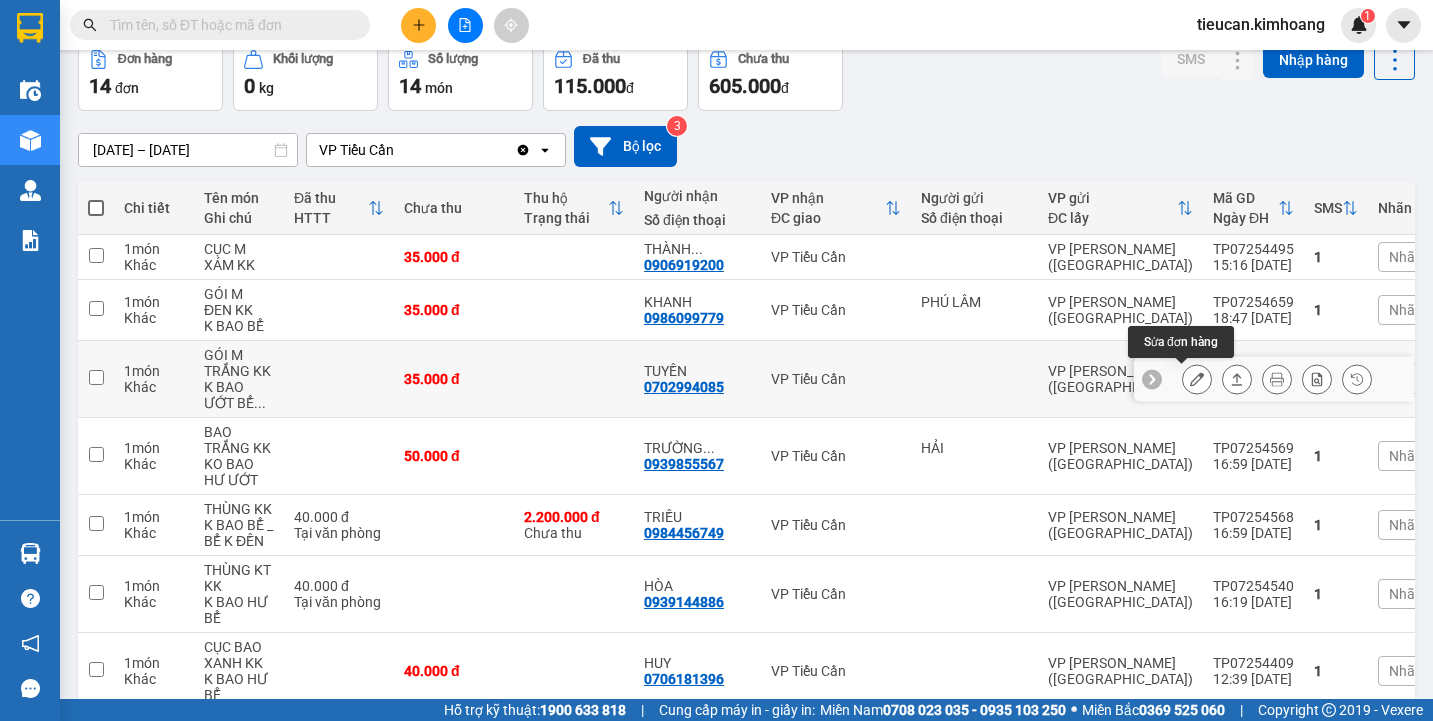 click 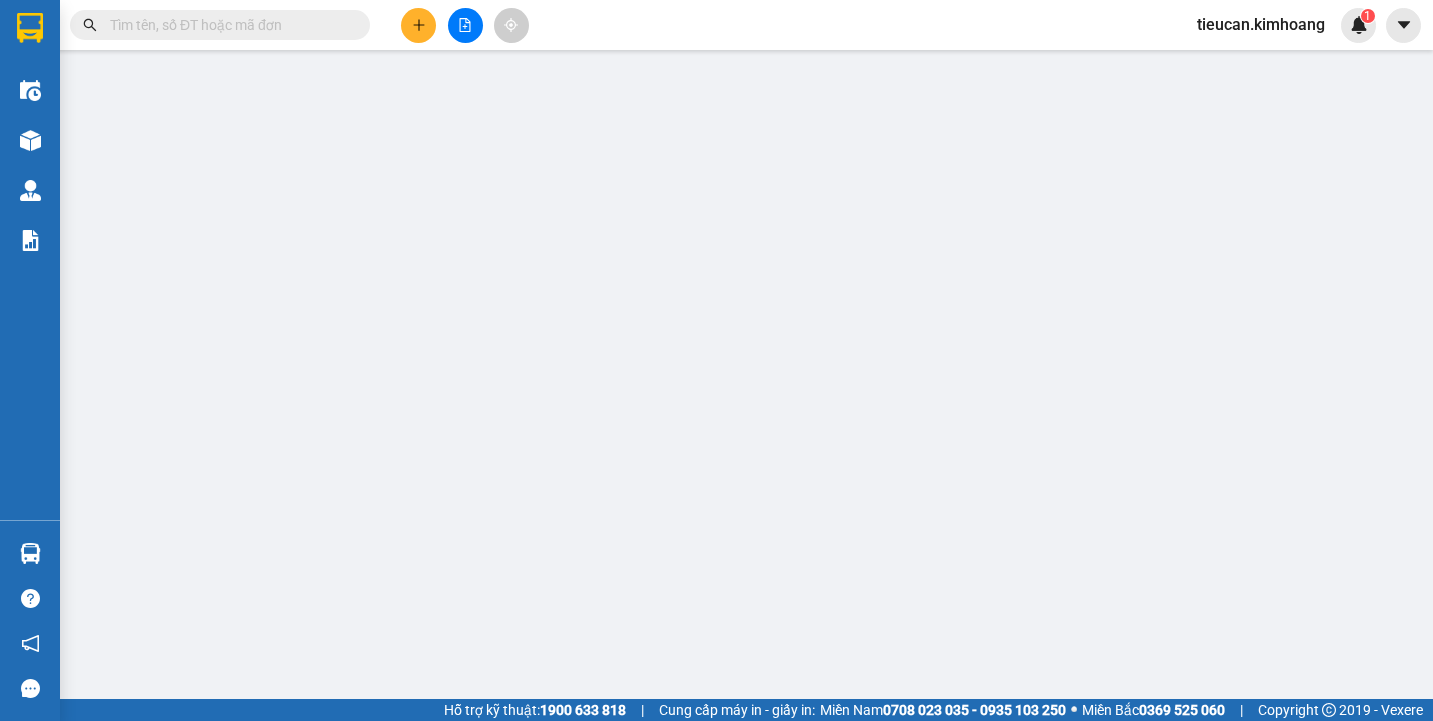 scroll, scrollTop: 0, scrollLeft: 0, axis: both 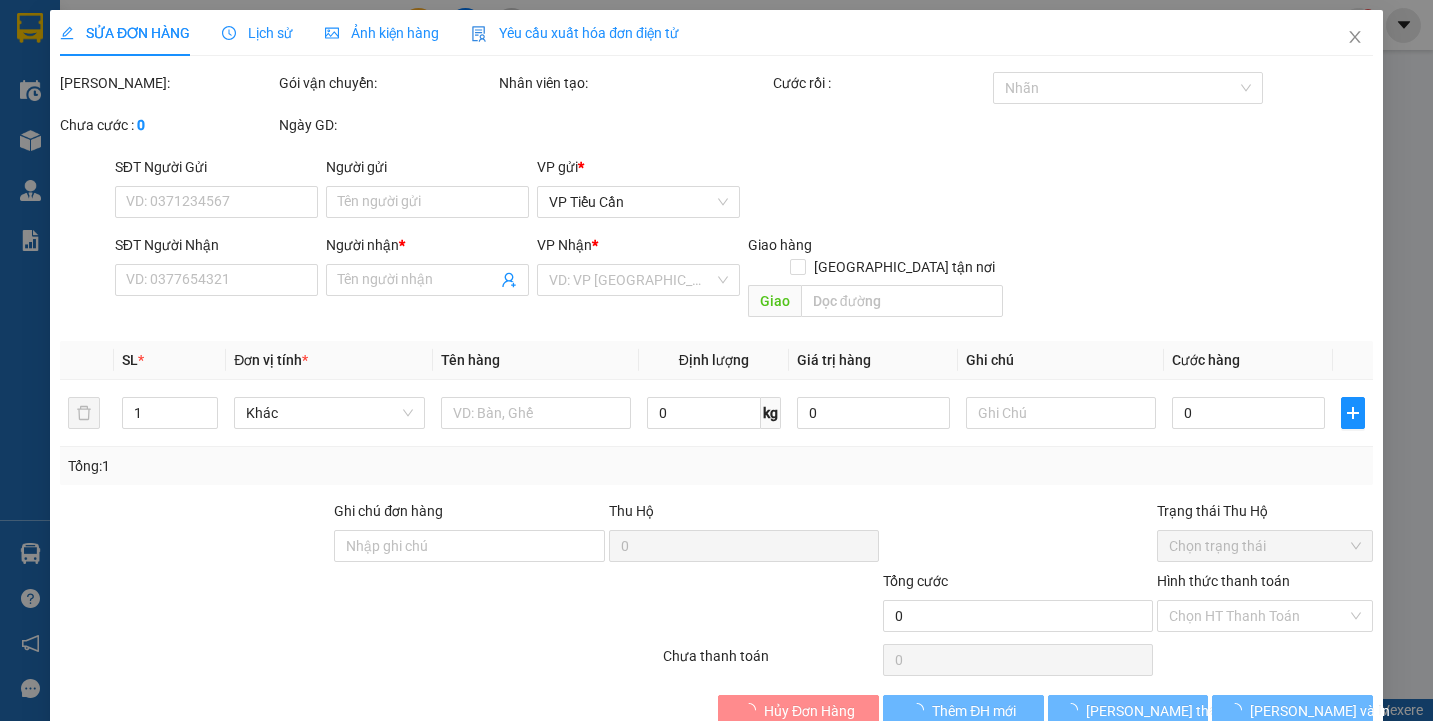 type on "0702994085" 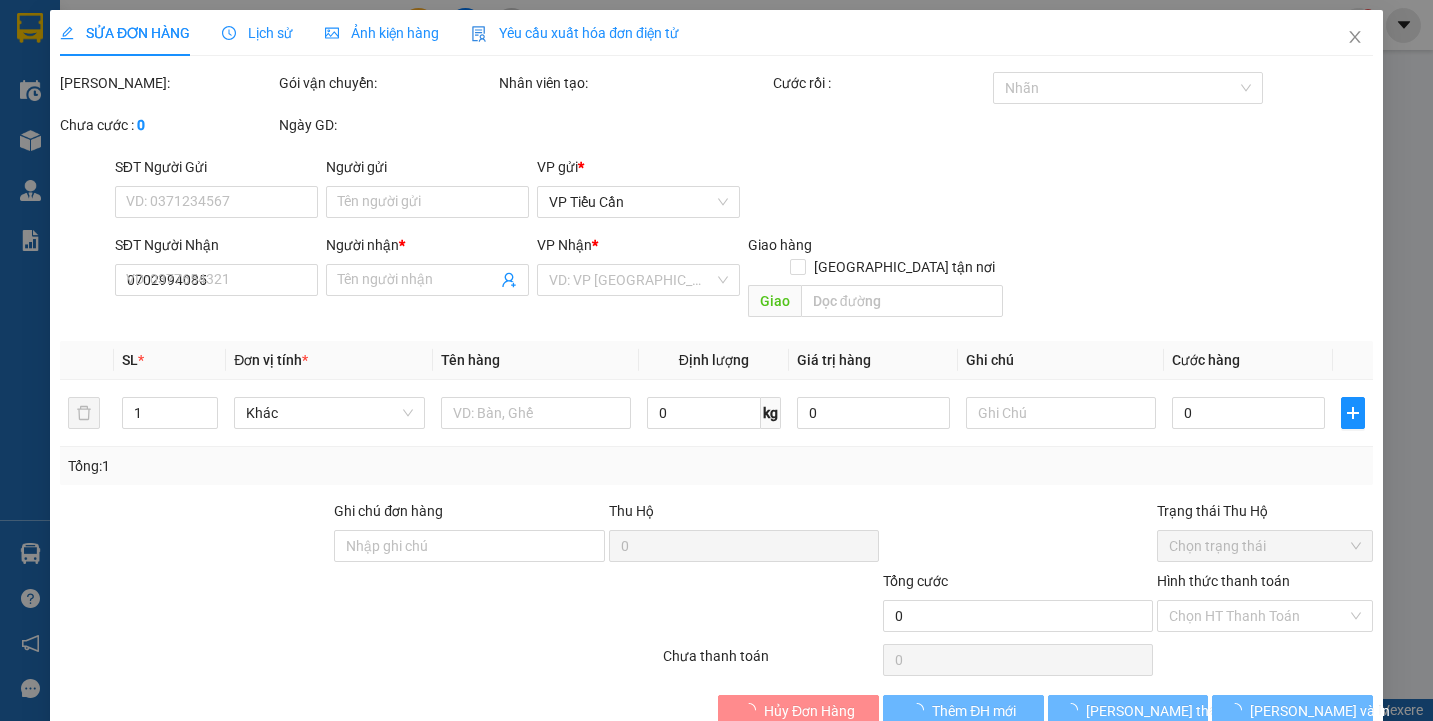 type on "TUYỀN" 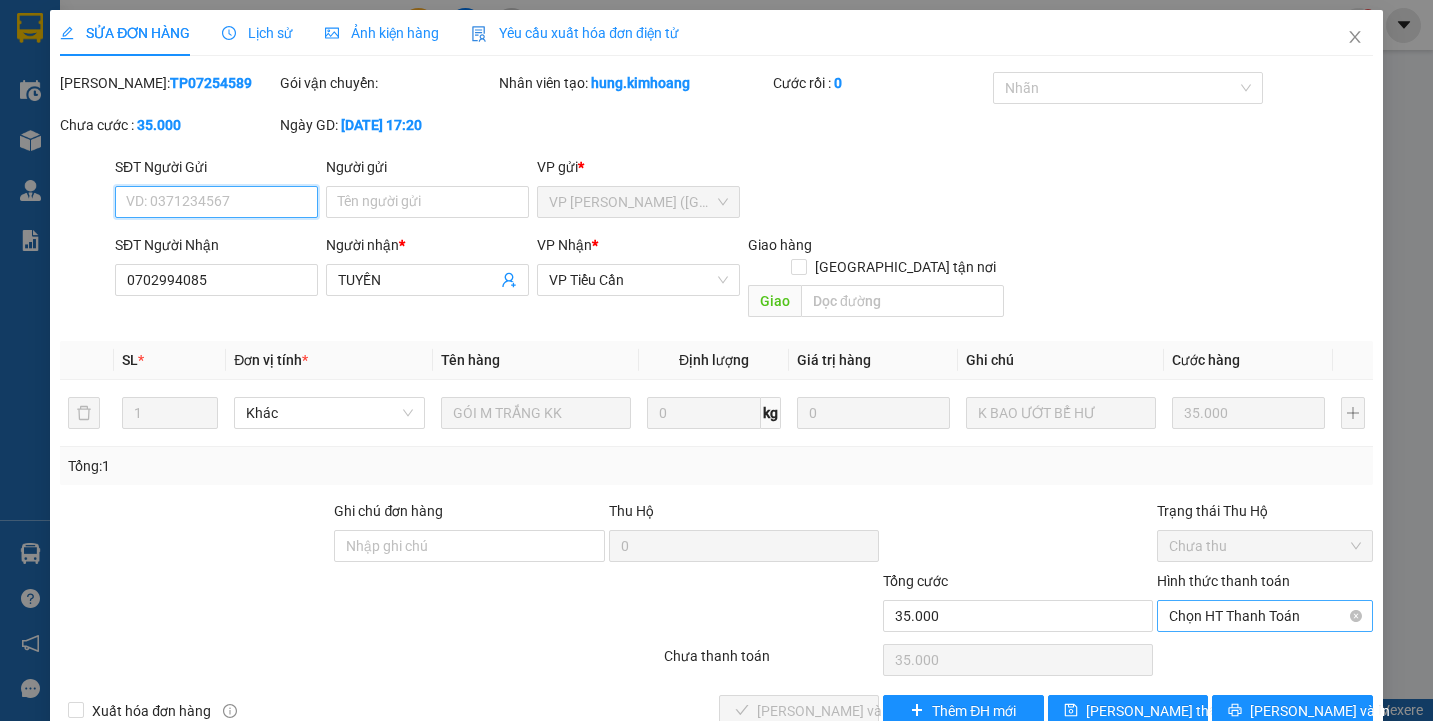 click on "Chọn HT Thanh Toán" at bounding box center (1264, 616) 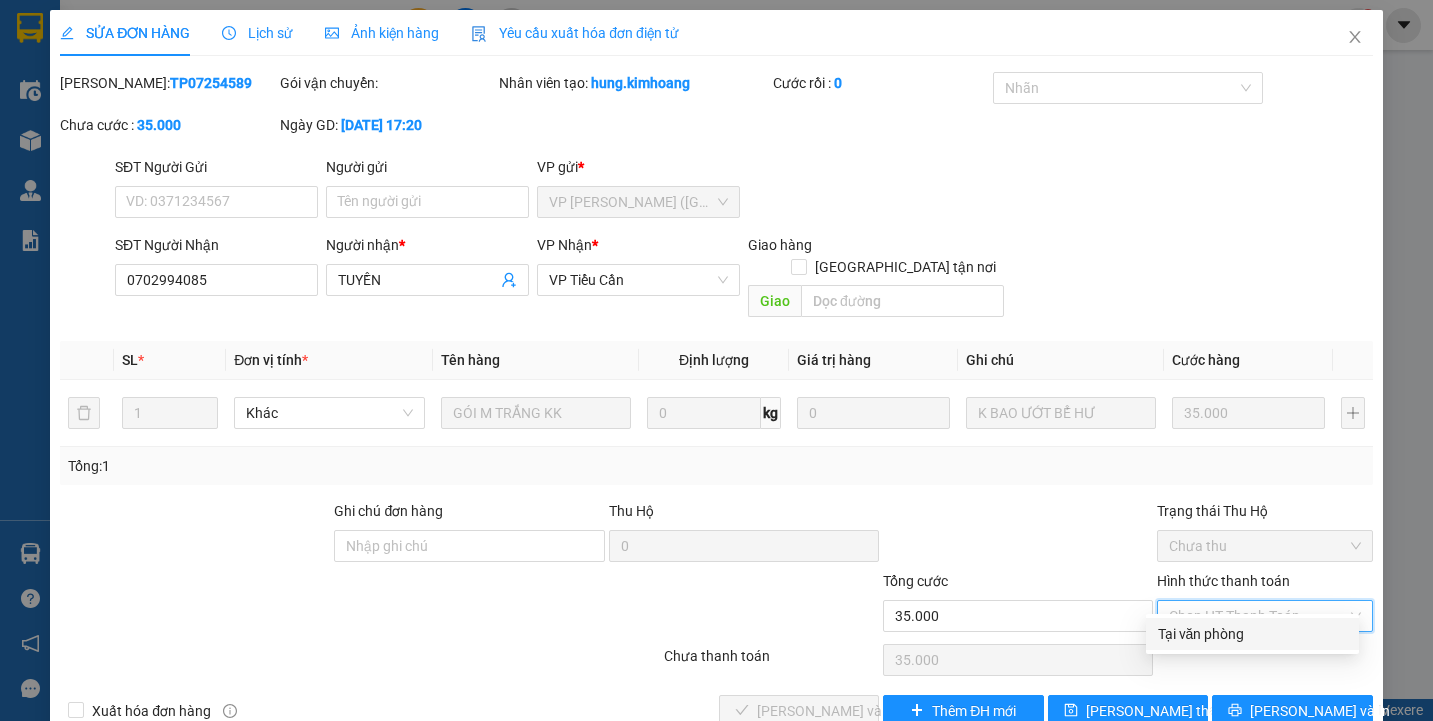 click on "Tại văn phòng" at bounding box center (1252, 634) 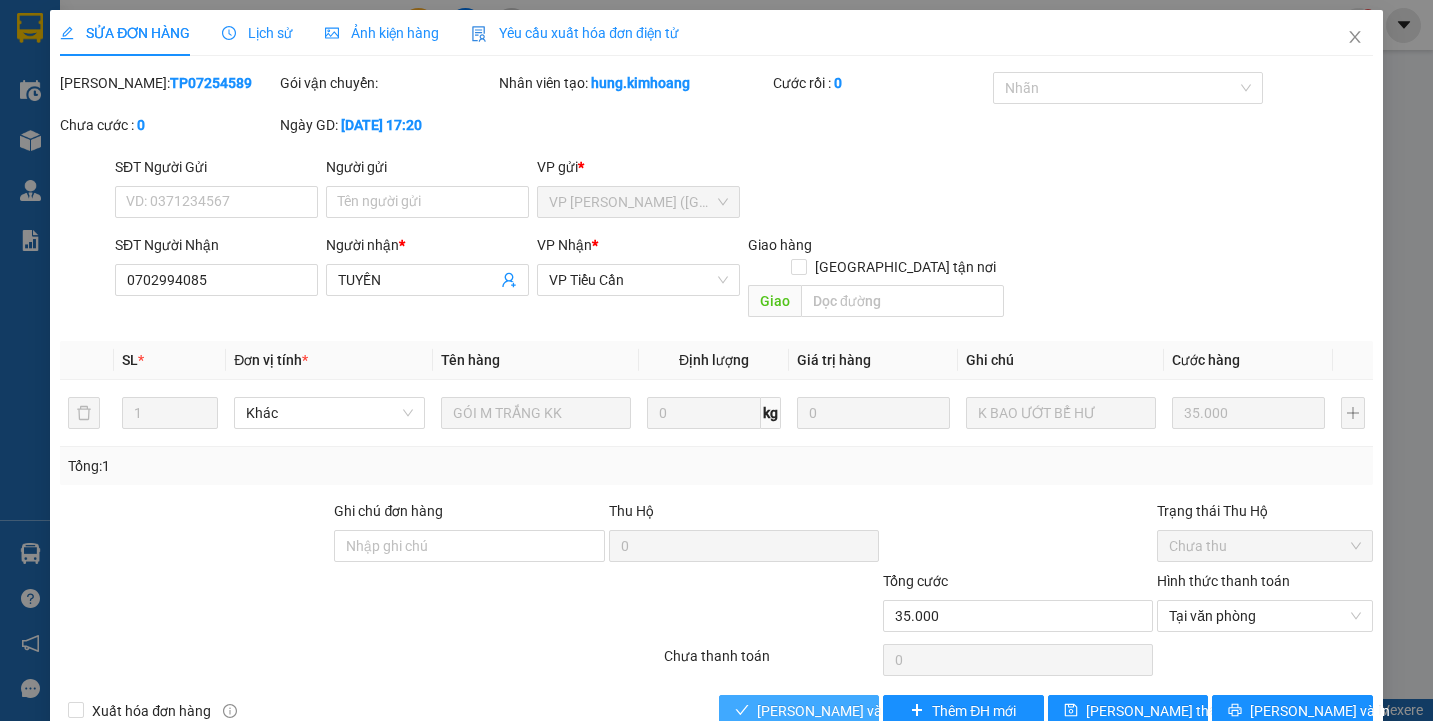 click on "[PERSON_NAME] và Giao hàng" at bounding box center [853, 711] 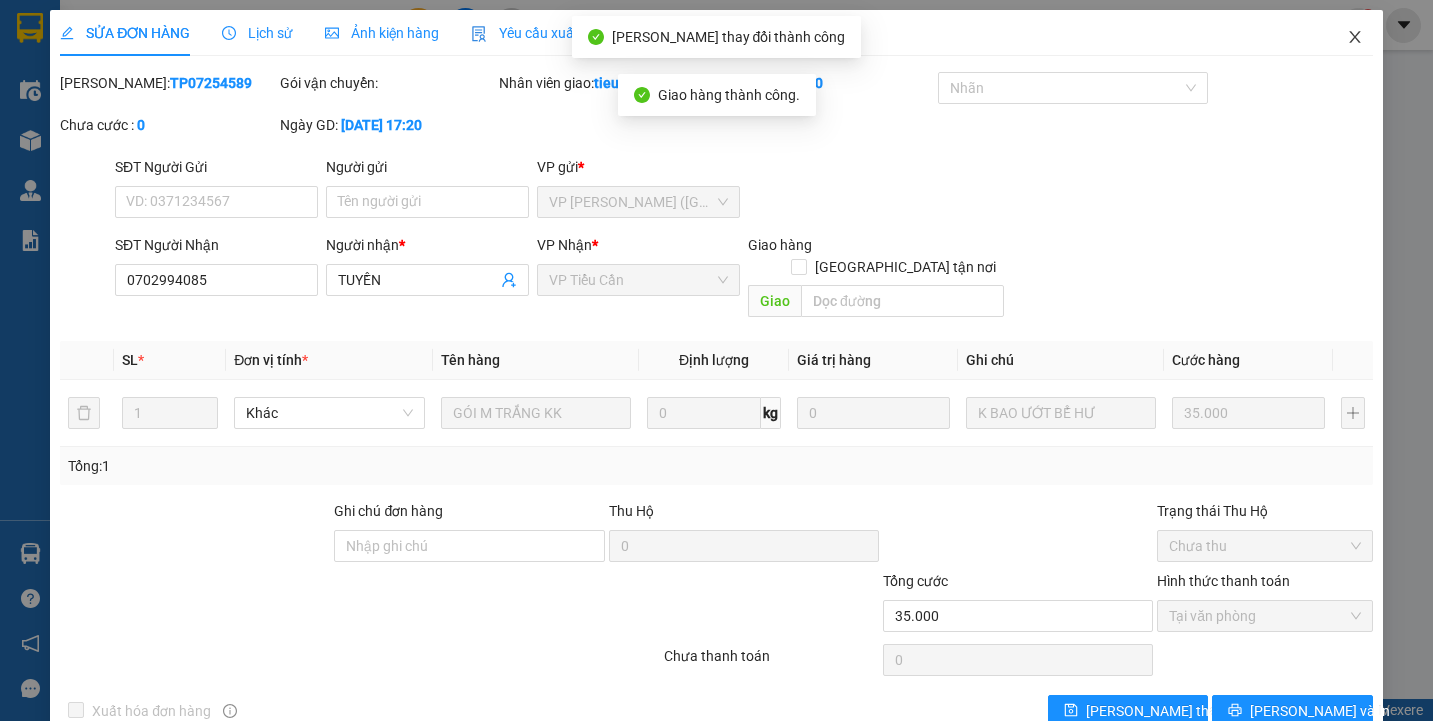 click 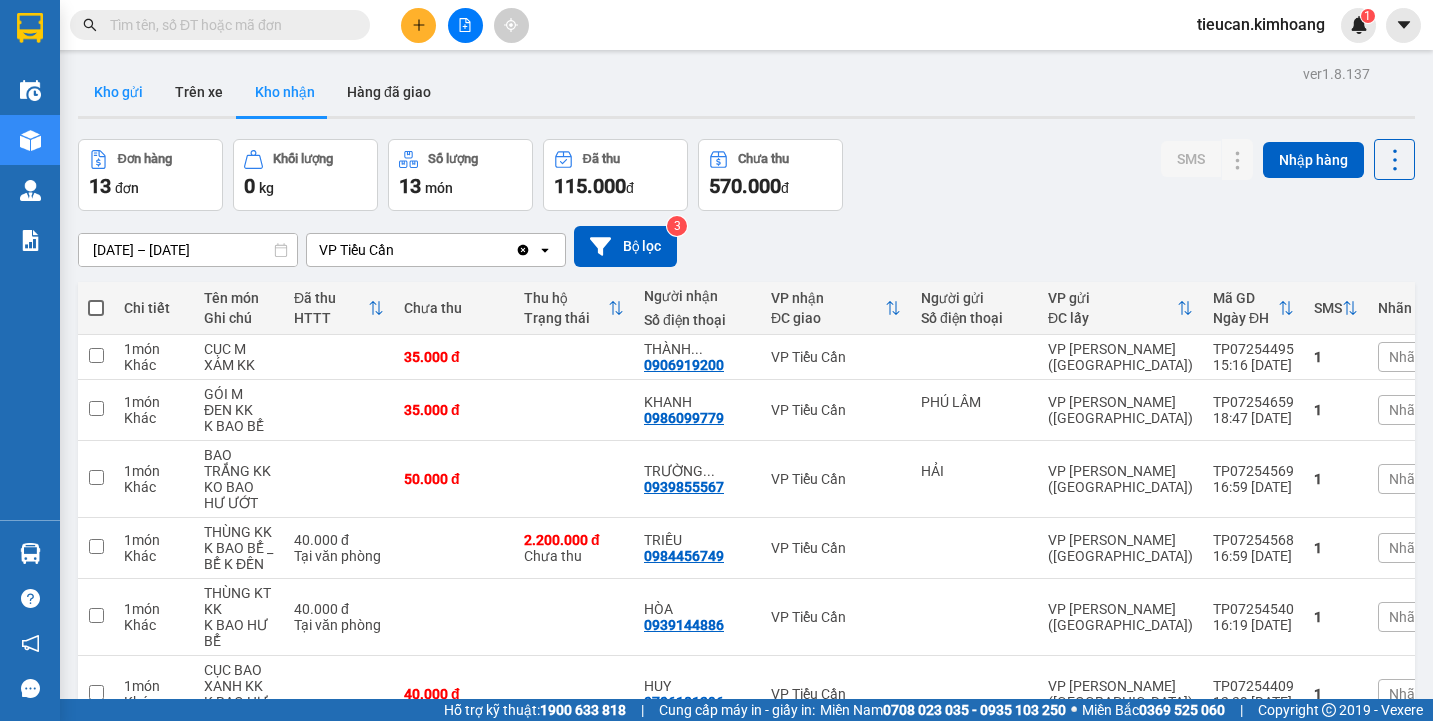 click on "Kho gửi" at bounding box center (118, 92) 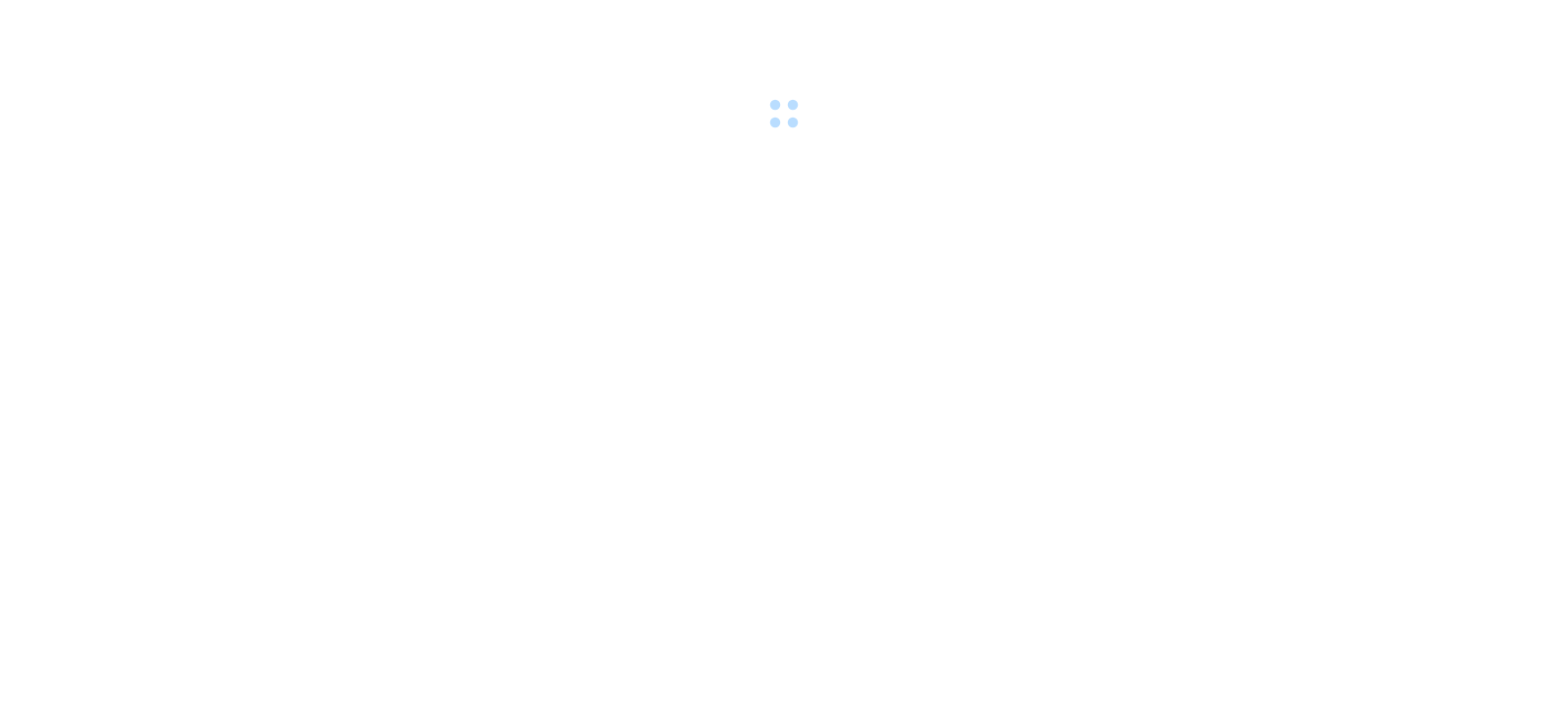 scroll, scrollTop: 0, scrollLeft: 0, axis: both 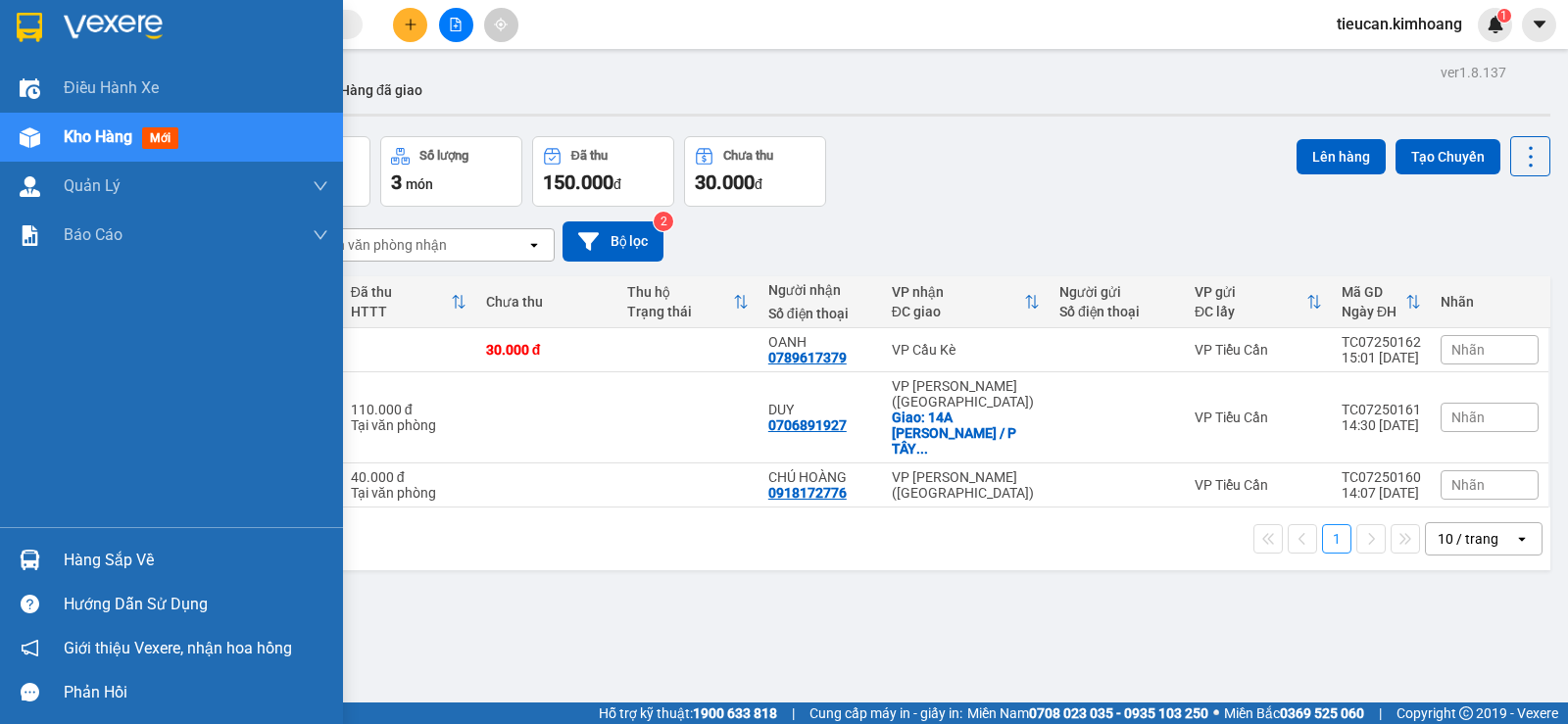 click on "Hàng sắp về" at bounding box center (172, 559) 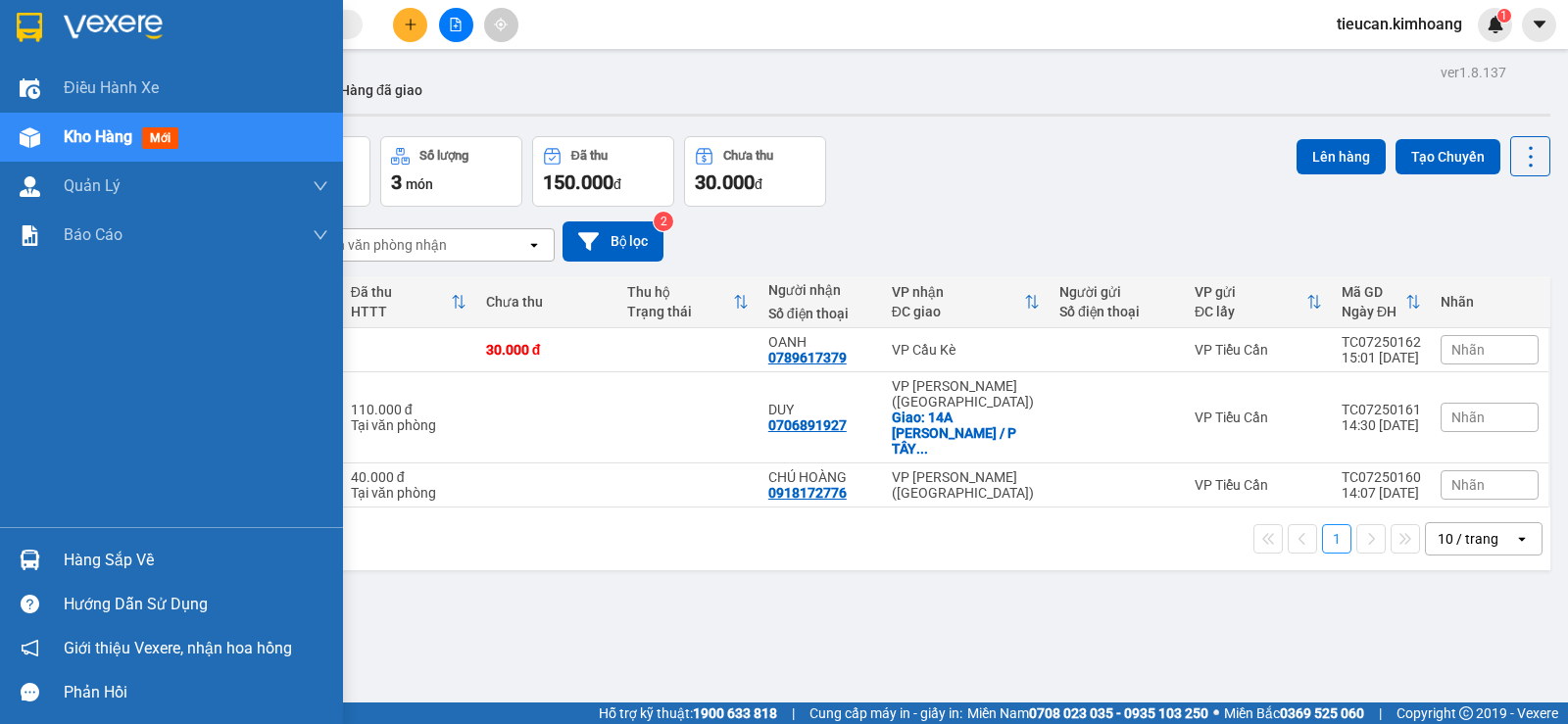 click on "Điều hành xe     Kho hàng mới     Quản [PERSON_NAME] lý chuyến Quản lý khách hàng mới     Báo cáo BC giao hàng (nhân viên) BC giao hàng (trưởng trạm) Báo cáo dòng tiền (nhân viên) Báo cáo dòng tiền (trạm) Doanh số tạo đơn theo VP gửi (nhân viên) Doanh số tạo đơn theo VP gửi (trạm) Hàng sắp về Hướng dẫn sử dụng Giới thiệu Vexere, nhận hoa hồng Phản hồi Phần mềm hỗ trợ bạn tốt chứ?" at bounding box center (172, 362) 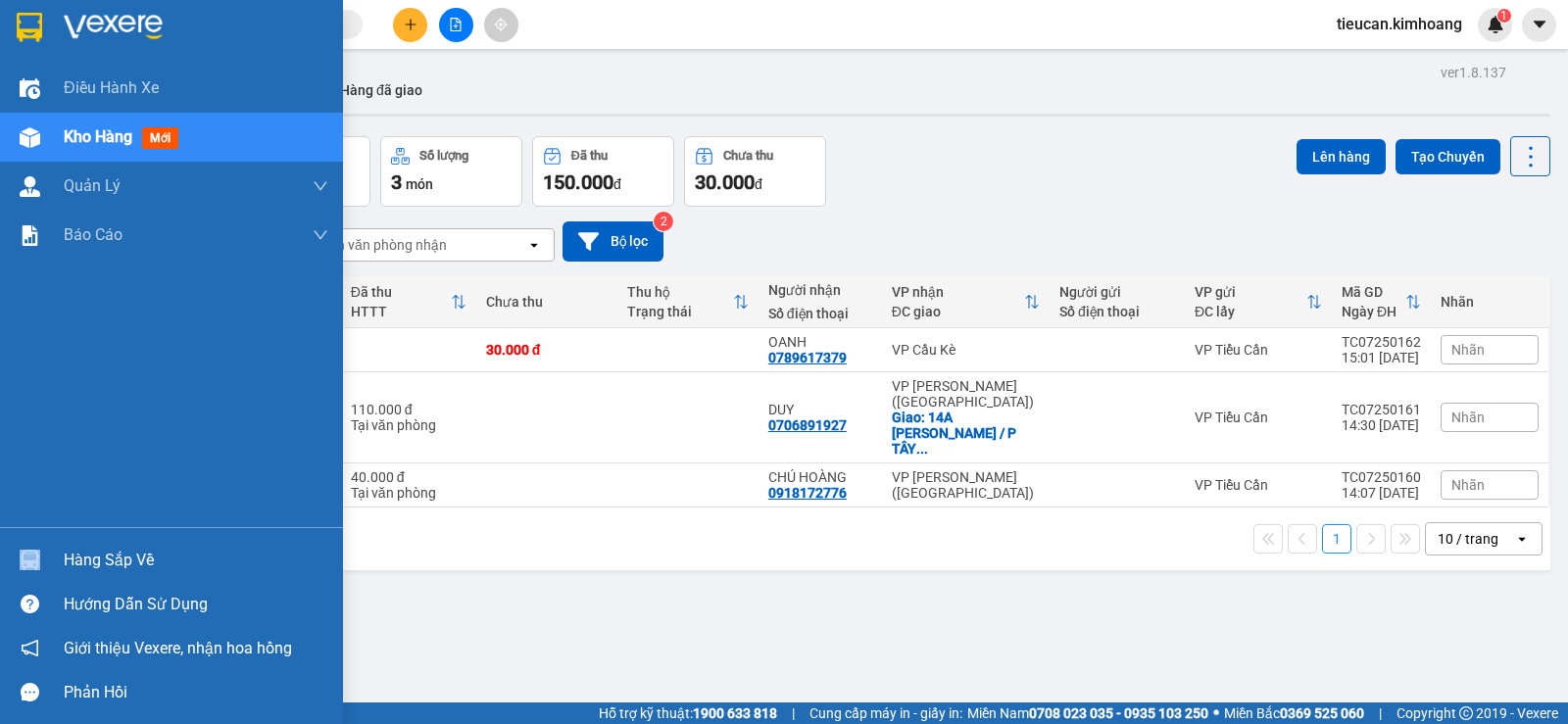 click on "Hàng sắp về" at bounding box center (172, 559) 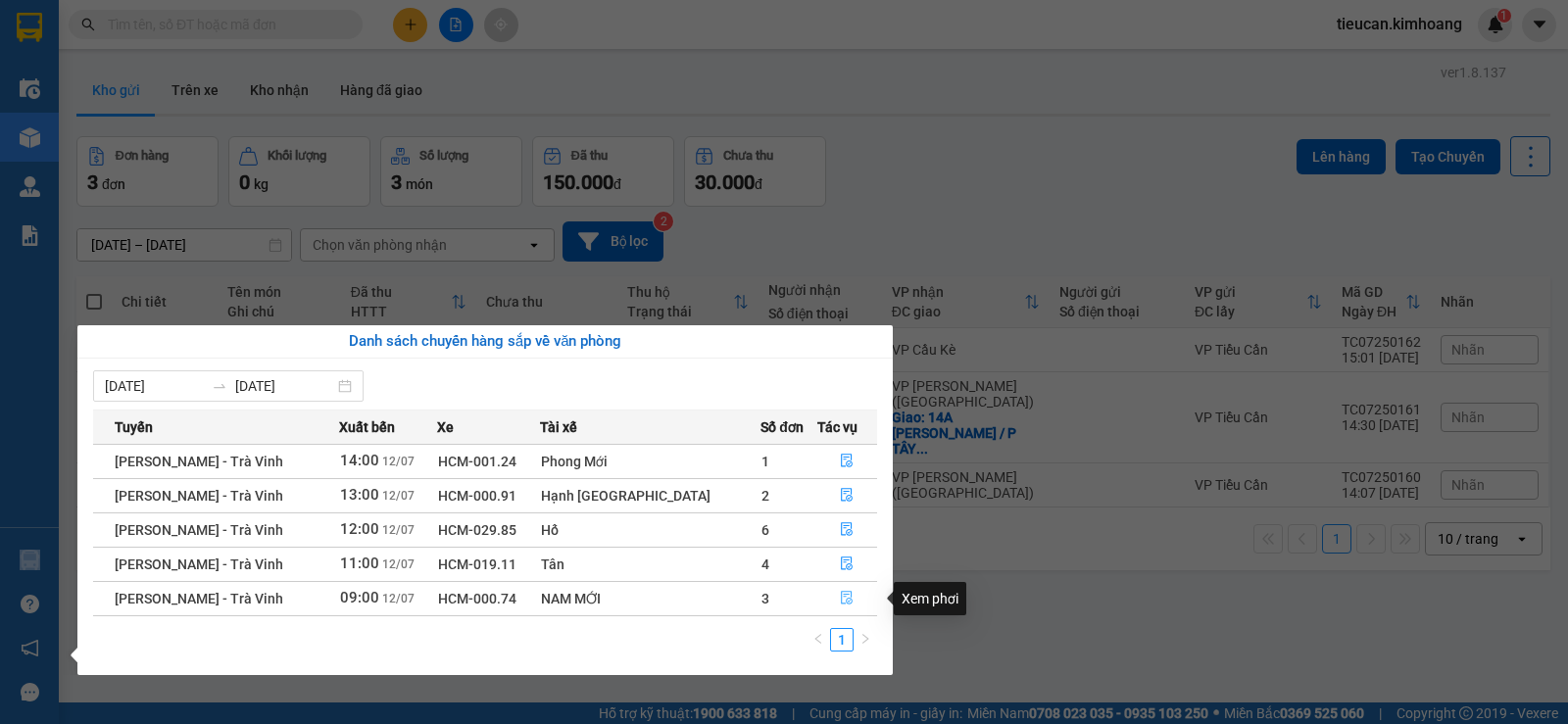 click 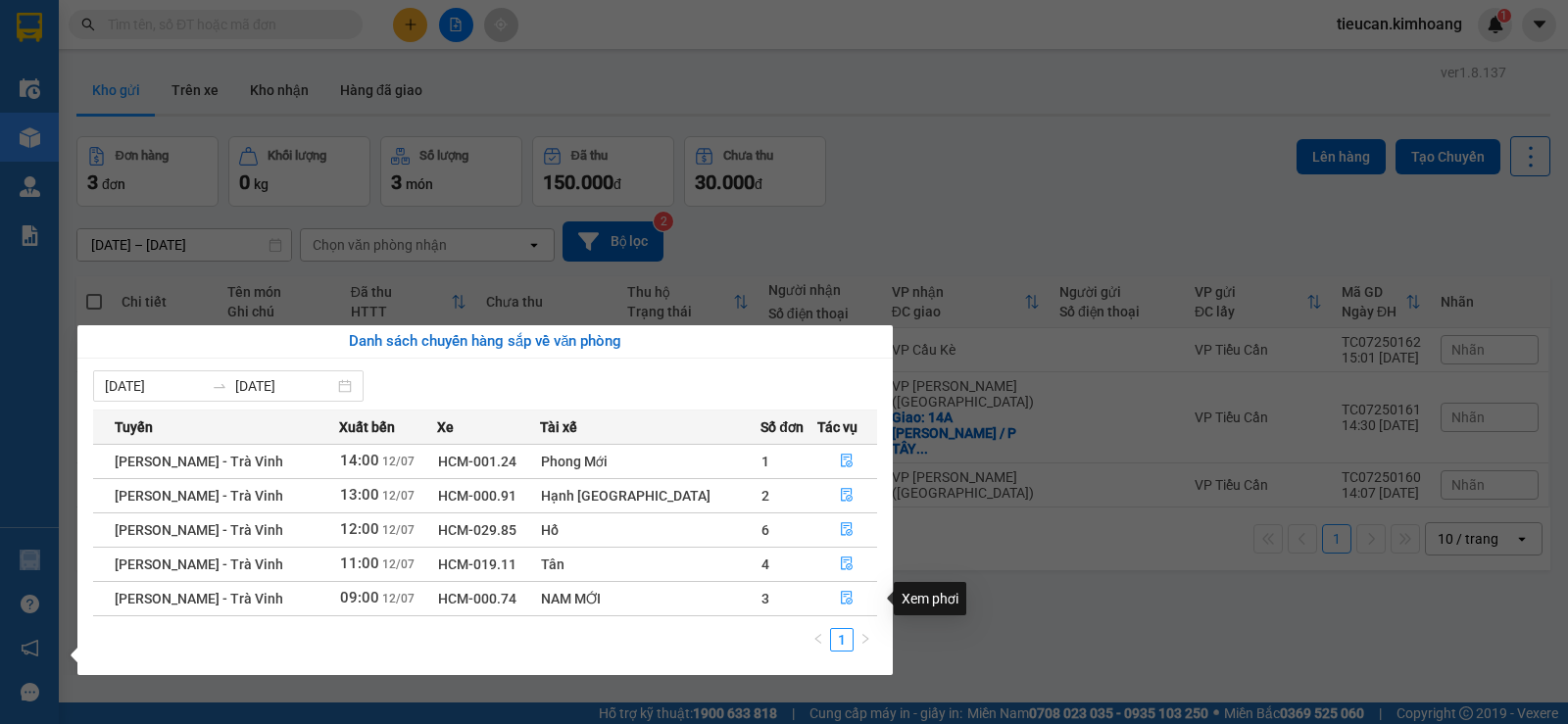 click on "ver  1.8.137 Kho gửi Trên xe Kho nhận Hàng đã giao Đơn hàng 3 đơn Khối lượng 0 kg Số lượng 3 món Đã thu 150.000  đ Chưa thu 30.000  đ Lên hàng Tạo Chuyến [DATE] – [DATE] Press the down arrow key to interact with the calendar and select a date. Press the escape button to close the calendar. Selected date range is from [DATE] to [DATE]. Chọn văn phòng nhận open Bộ lọc 2 Chi tiết Tên món Ghi chú Đã thu HTTT Chưa thu Thu hộ Trạng thái Người nhận Số điện thoại VP nhận ĐC giao Người gửi Số điện thoại VP gửi ĐC lấy Mã GD Ngày ĐH Nhãn 1  món Khác THÙNG KK 30.000 đ OANH 0789617379 VP Cầu Kè VP Tiểu Cần TC07250162 15:01 [DATE] Nhãn 1  món Khác THÙNG KK GTN 110.000 đ Tại văn phòng DUY 0706891927 VP [PERSON_NAME] ([GEOGRAPHIC_DATA]) [GEOGRAPHIC_DATA]: 14A [PERSON_NAME] / [GEOGRAPHIC_DATA] ... VP Tiểu Cần TC07250161 14:30 [DATE] Nhãn 1  món Khác THÙNG MÚT KK 40.000 đ Tại văn phòng CHÚ HOÀNG 0918172776 [PERSON_NAME]" at bounding box center [784, 351] 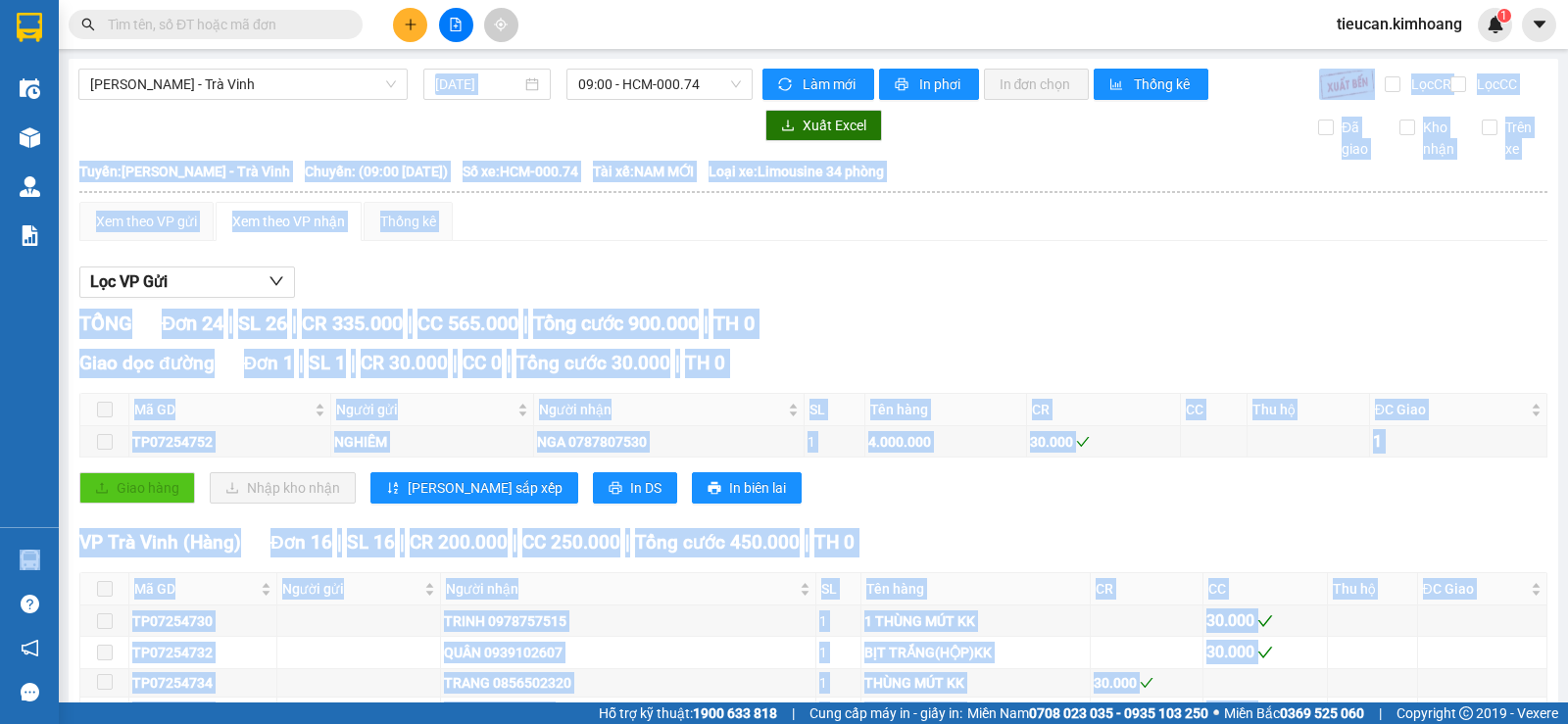 click on "Xem theo VP gửi Xem theo VP nhận Thống kê Lọc VP Gửi TỔNG Đơn   24 | SL   26 | CR   335.000 | CC   565.000 | Tổng cước   900.000 | TH   0 Giao dọc đường Đơn   1 | SL   1 | CR   30.000 | CC   0 | Tổng cước   30.000 | TH   0 Mã GD Người gửi Người nhận SL Tên hàng CR CC Thu hộ ĐC Giao Ký nhận                       TP07254752 NGHIÊM   NGA 0787807530 1 4.000.000 30.000 1 Giao hàng Nhập kho nhận Lưu sắp xếp In DS In biên lai [PERSON_NAME]   [PHONE_NUMBER],   273 - 273B [PERSON_NAME] PHƠI HÀNG VP [GEOGRAPHIC_DATA]  -  15:50 [DATE] Tuyến:  [GEOGRAPHIC_DATA] - Trà Vinh Chuyến:   (09:00 [DATE]) Tài xế:  NAM MỚI   Số xe:  HCM-000.74   Loại xe:  Limousine 34 phòng Mã GD Người gửi Người nhận SL Tên hàng CR CC Thu hộ ĐC Giao Ký nhận Giao dọc đường Đơn   1 | SL   1 | CR   30.000 | CC   0 | Tổng cước   30.000 | TH   0 TP07254752 NGHIÊM   NGA 0787807530 1 4.000.000 30.000 1 1 1 30.000 0 0 Cước rồi" at bounding box center [813, 1080] 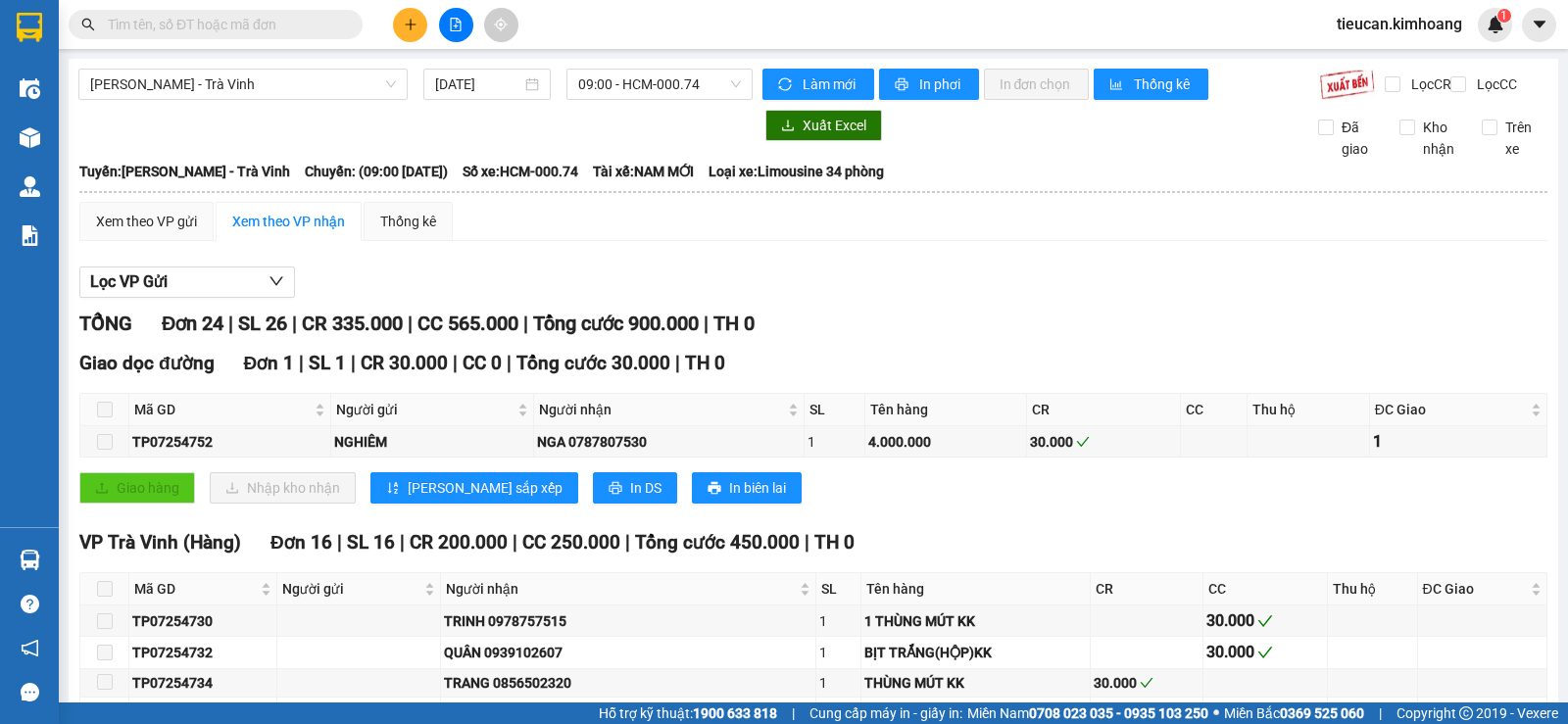 click on "Xem theo VP gửi Xem theo VP nhận Thống kê Lọc VP Gửi TỔNG Đơn   24 | SL   26 | CR   335.000 | CC   565.000 | Tổng cước   900.000 | TH   0 Giao dọc đường Đơn   1 | SL   1 | CR   30.000 | CC   0 | Tổng cước   30.000 | TH   0 Mã GD Người gửi Người nhận SL Tên hàng CR CC Thu hộ ĐC Giao Ký nhận                       TP07254752 NGHIÊM   NGA 0787807530 1 4.000.000 30.000 1 Giao hàng Nhập kho nhận Lưu sắp xếp In DS In biên lai [PERSON_NAME]   [PHONE_NUMBER],   273 - 273B [PERSON_NAME] PHƠI HÀNG VP [GEOGRAPHIC_DATA]  -  15:50 [DATE] Tuyến:  [GEOGRAPHIC_DATA] - Trà Vinh Chuyến:   (09:00 [DATE]) Tài xế:  NAM MỚI   Số xe:  HCM-000.74   Loại xe:  Limousine 34 phòng Mã GD Người gửi Người nhận SL Tên hàng CR CC Thu hộ ĐC Giao Ký nhận Giao dọc đường Đơn   1 | SL   1 | CR   30.000 | CC   0 | Tổng cước   30.000 | TH   0 TP07254752 NGHIÊM   NGA 0787807530 1 4.000.000 30.000 1 1 1 30.000 0 0 Cước rồi" at bounding box center (813, 1080) 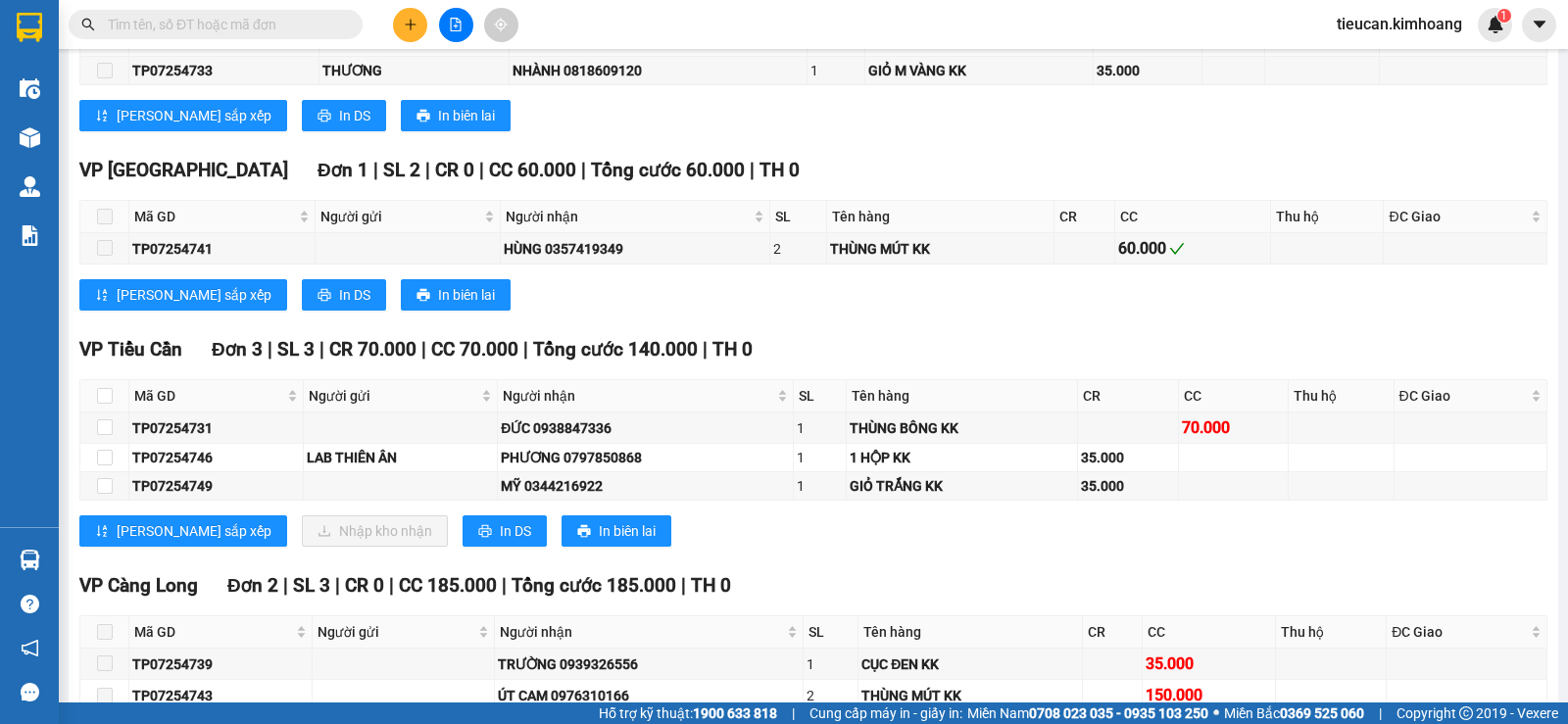 scroll, scrollTop: 1274, scrollLeft: 0, axis: vertical 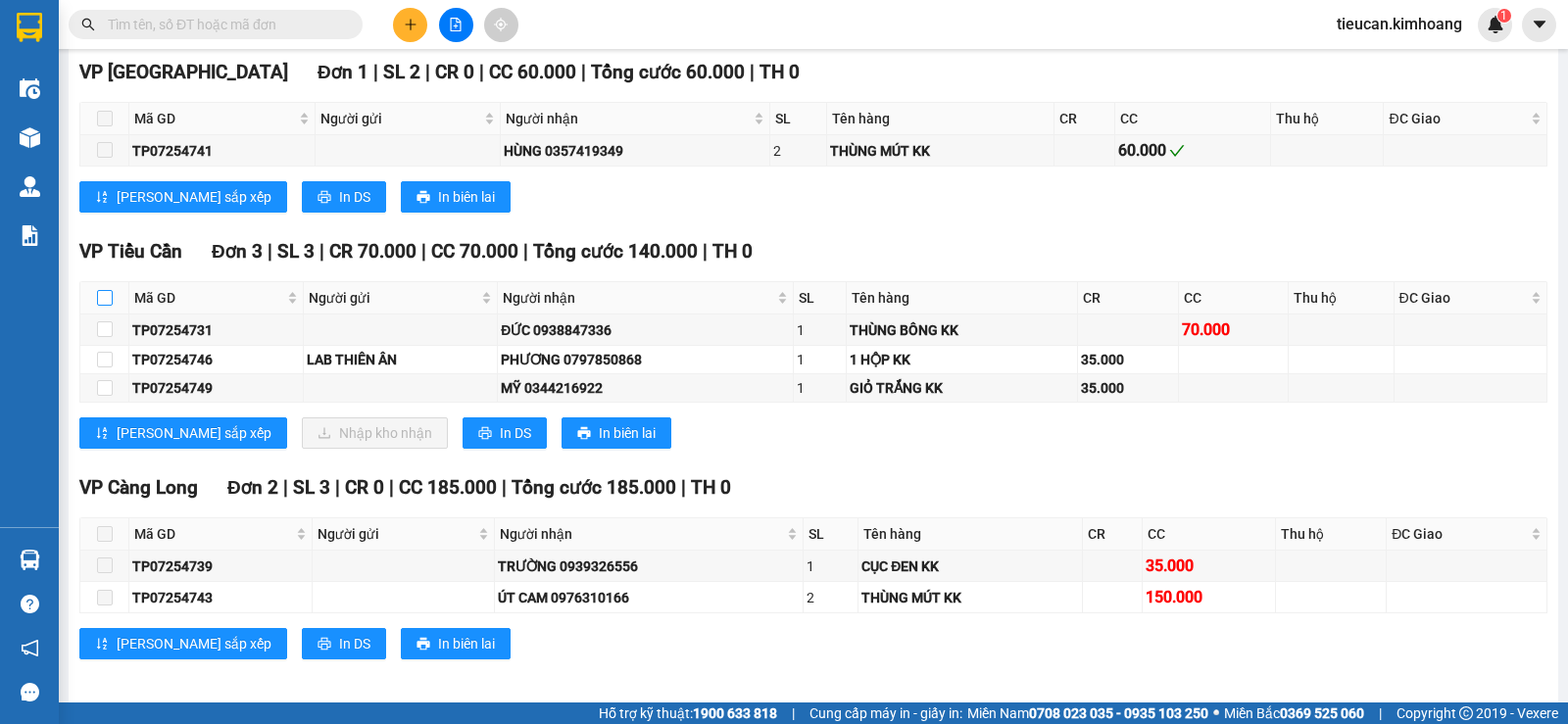 click at bounding box center (105, 298) 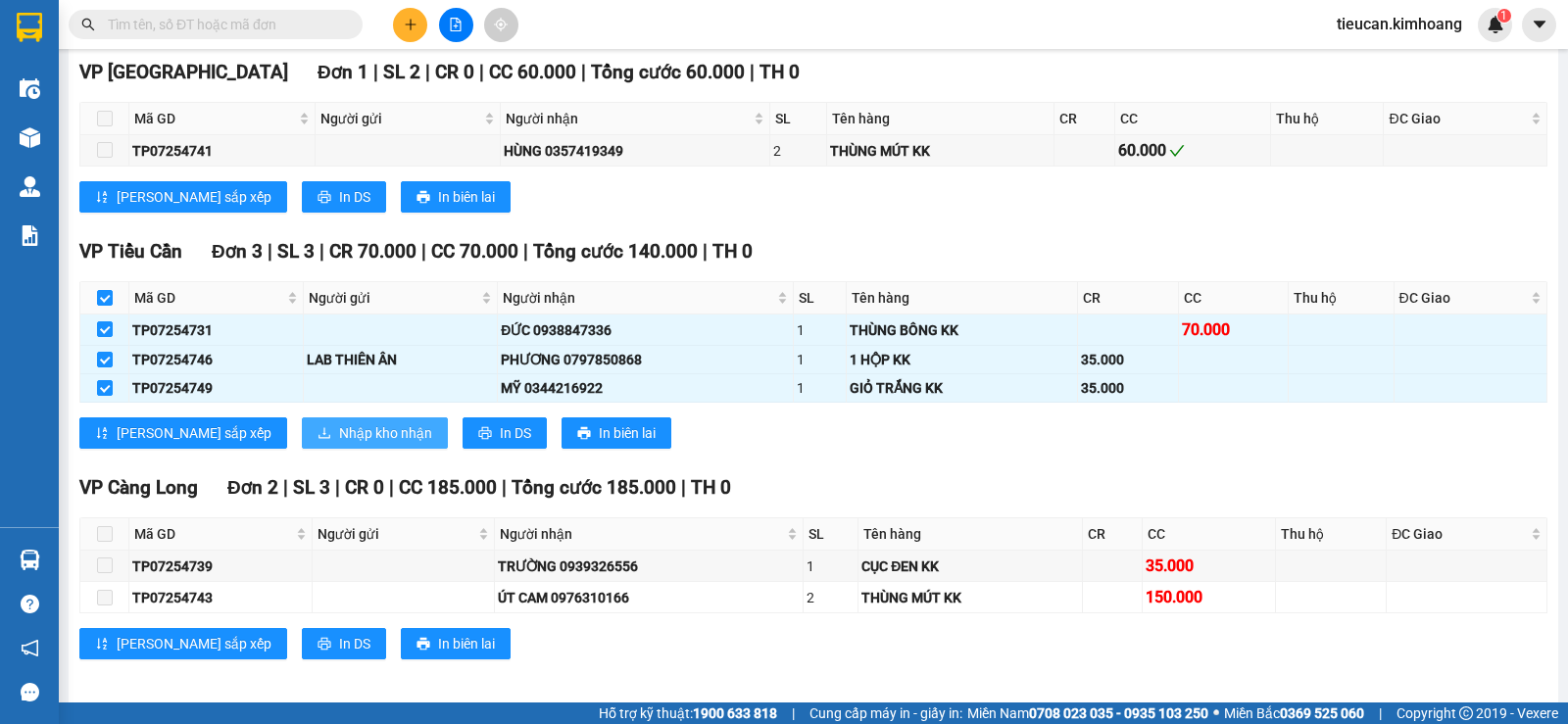click on "Nhập kho nhận" at bounding box center [385, 433] 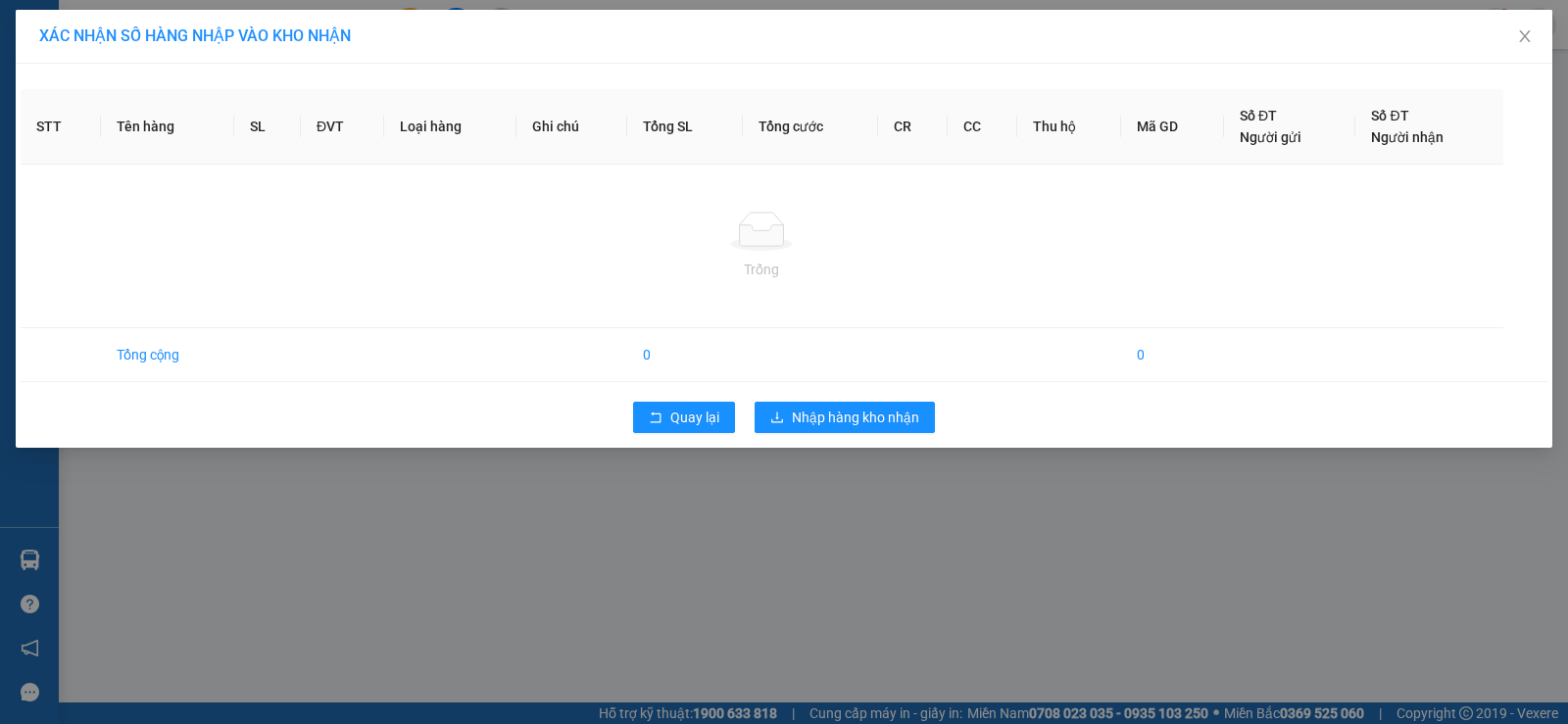 click on "XÁC NHẬN SỐ HÀNG NHẬP VÀO KHO NHẬN STT Tên hàng SL ĐVT Loại hàng Ghi chú Tổng SL Tổng cước CR CC Thu hộ Mã GD Số ĐT Người gửi Số ĐT Người nhận Trống Tổng cộng 0 0 Quay lại Nhập hàng kho nhận" at bounding box center (784, 362) 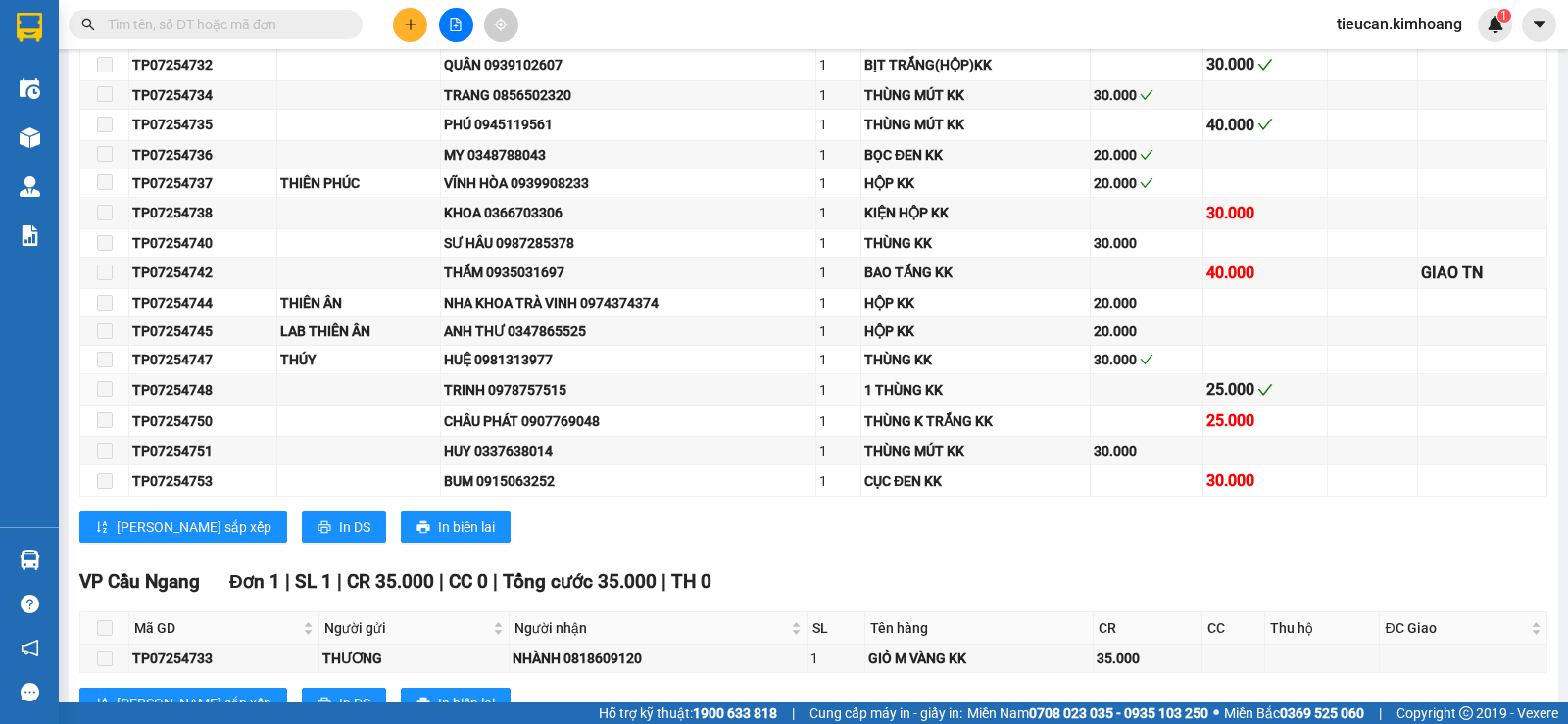 scroll, scrollTop: 1176, scrollLeft: 0, axis: vertical 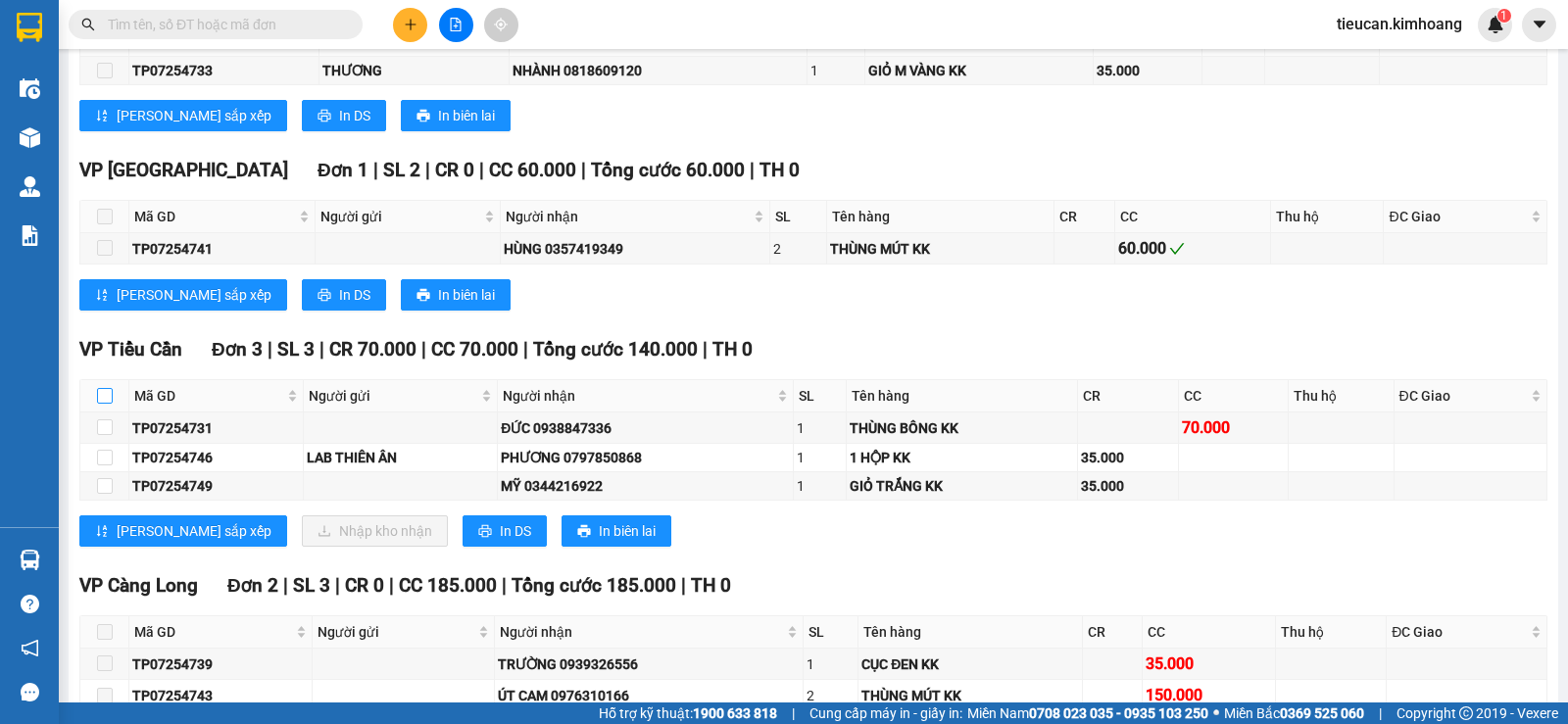 click at bounding box center (105, 396) 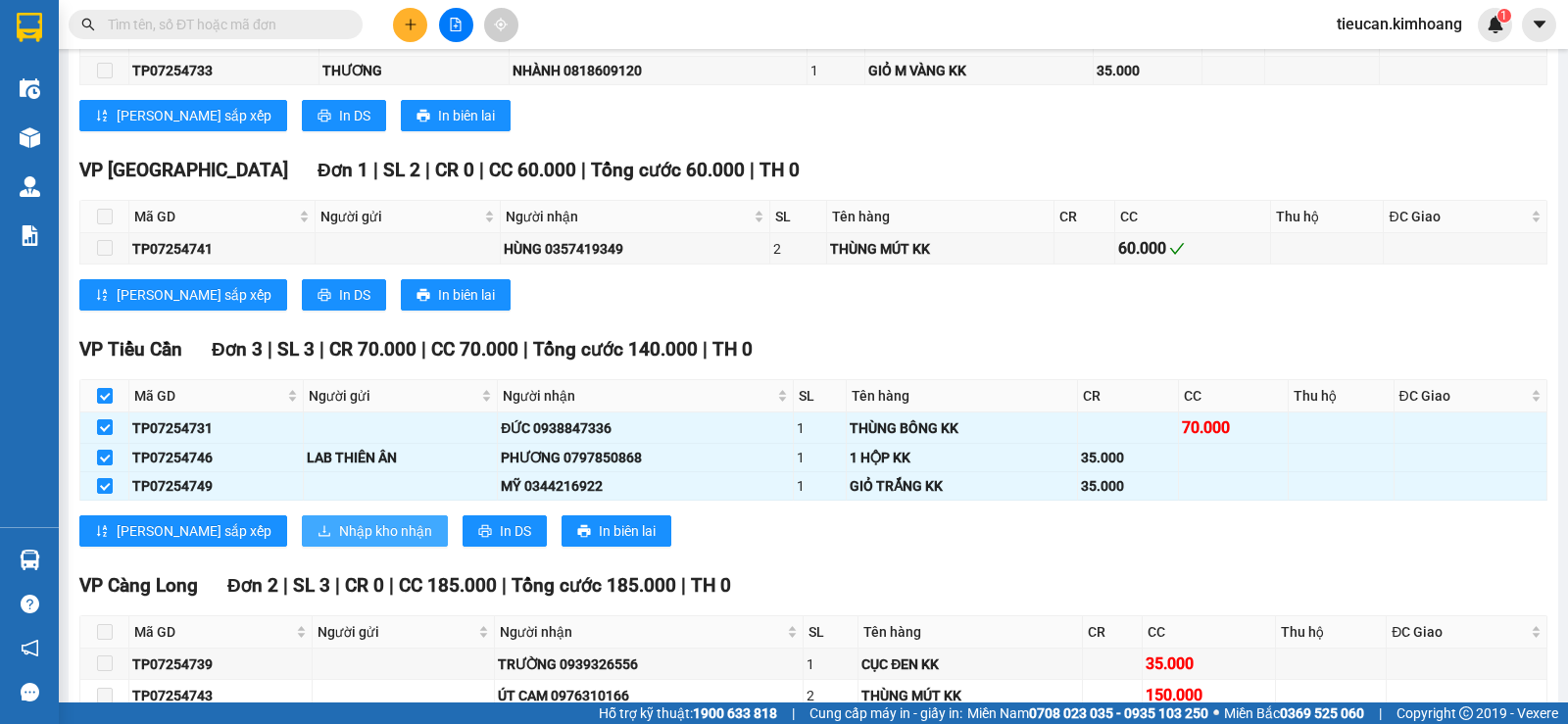 click on "Nhập kho nhận" at bounding box center (385, 531) 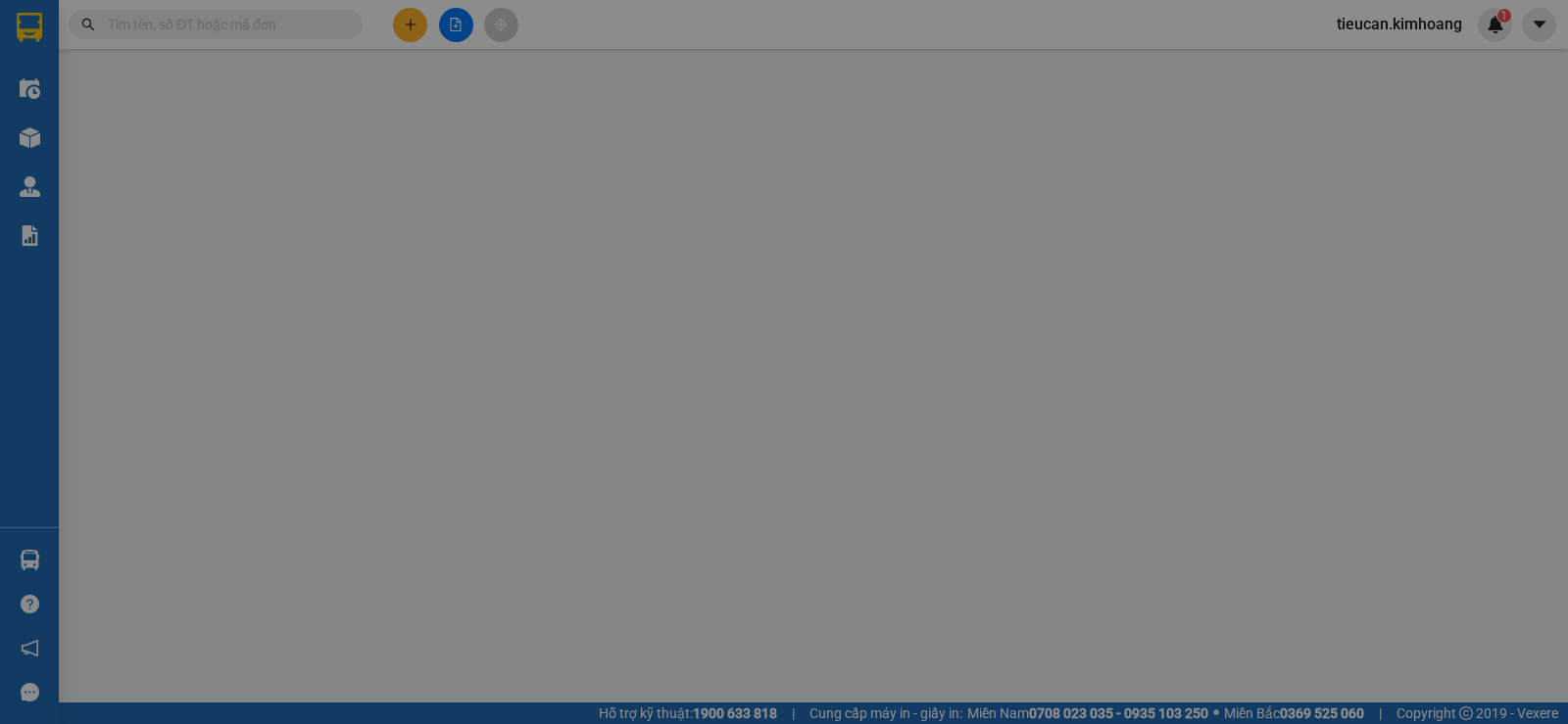 scroll, scrollTop: 0, scrollLeft: 0, axis: both 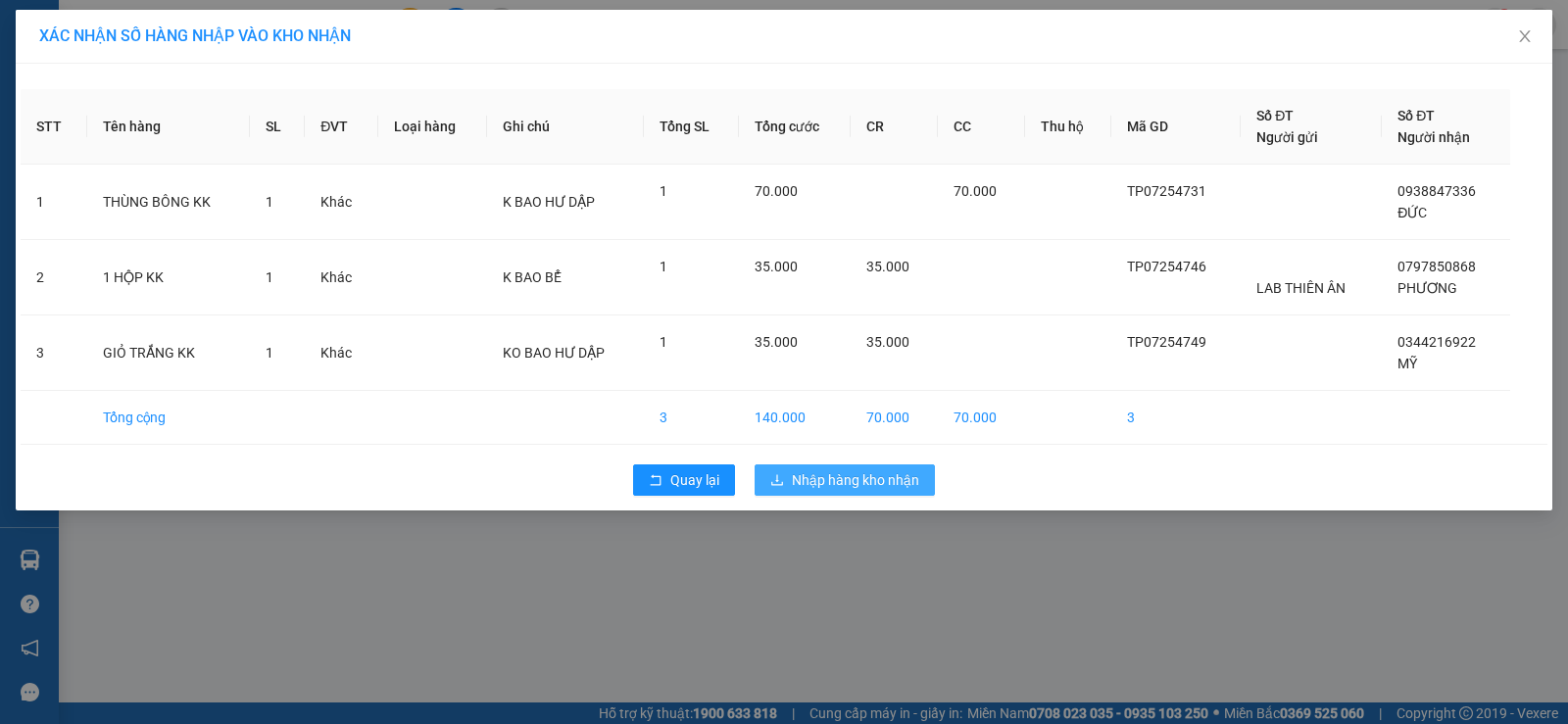click on "Nhập hàng kho nhận" at bounding box center [845, 480] 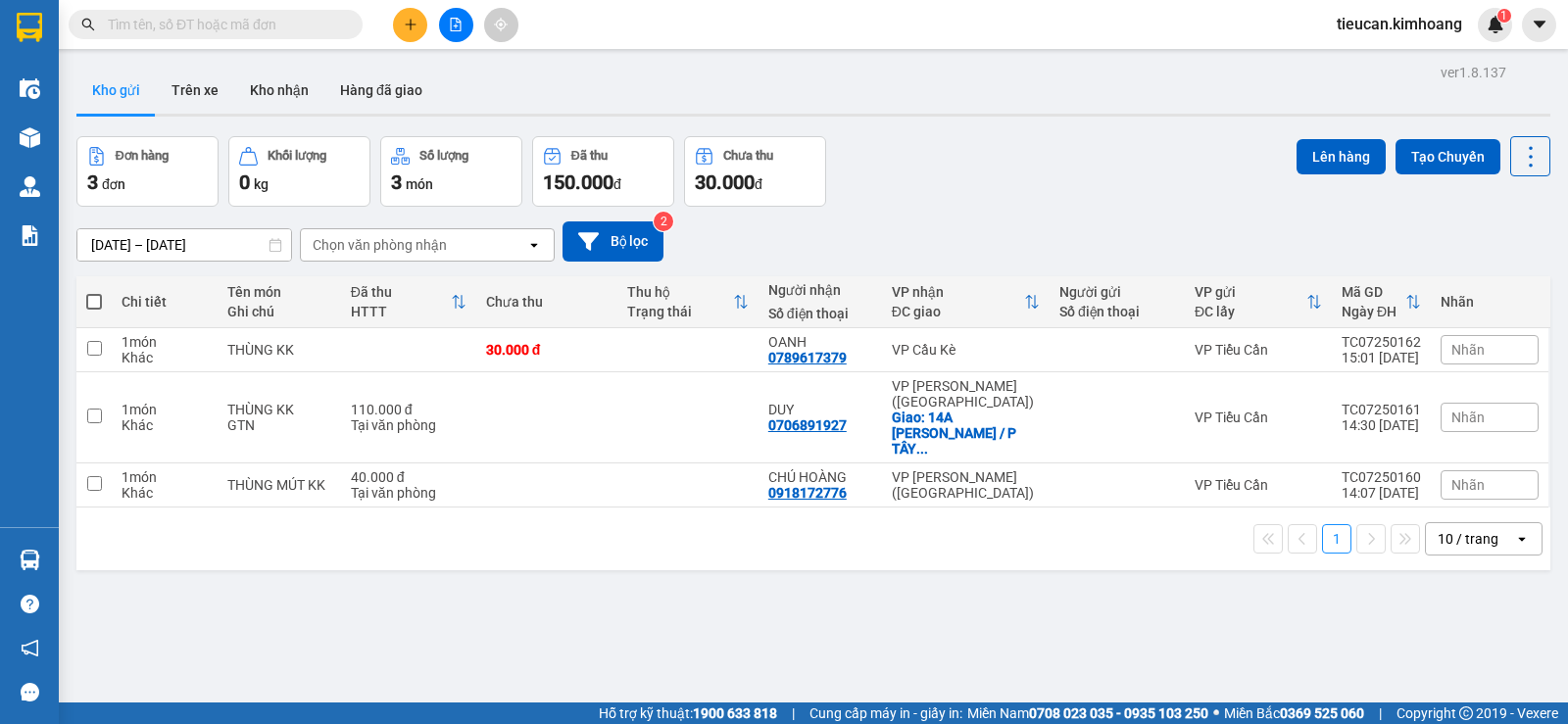 click at bounding box center (94, 302) 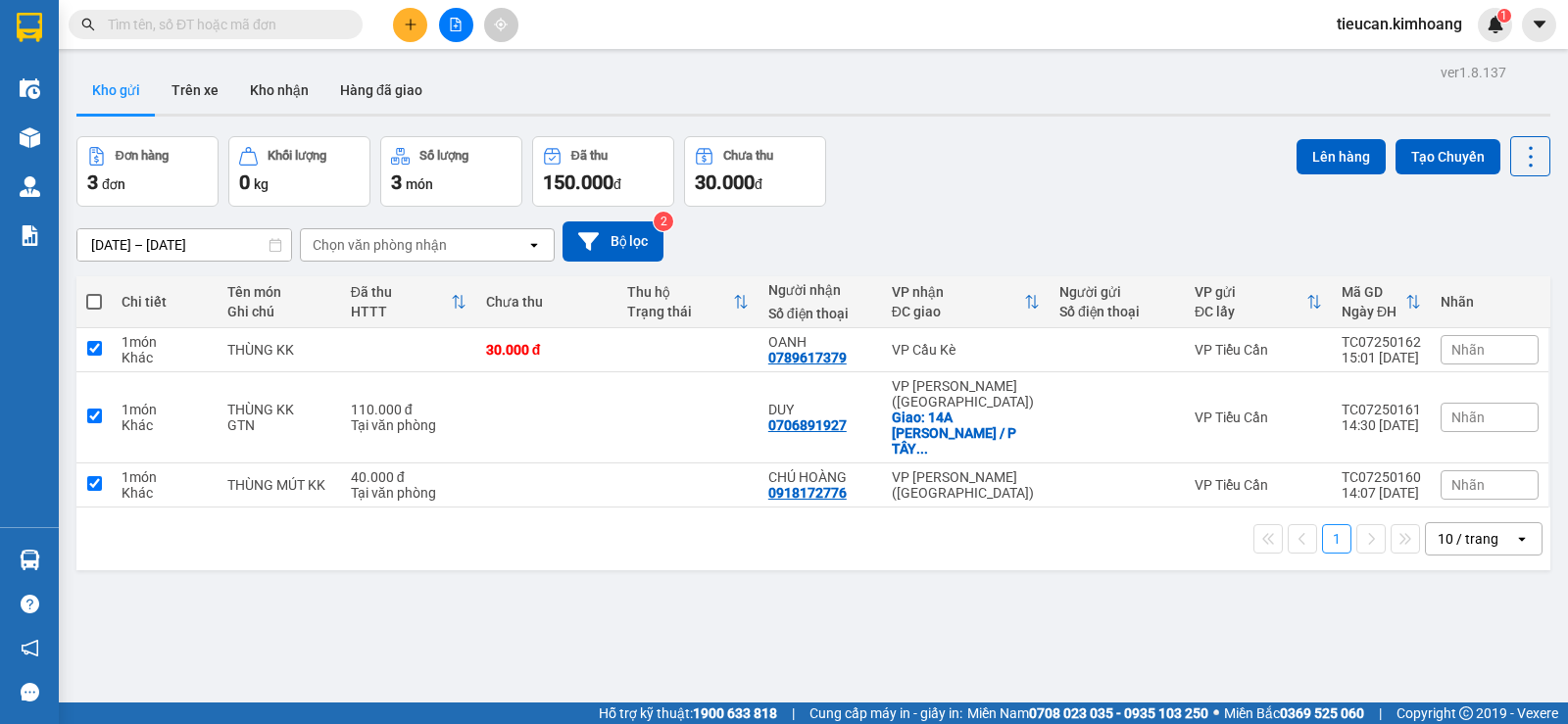 checkbox on "true" 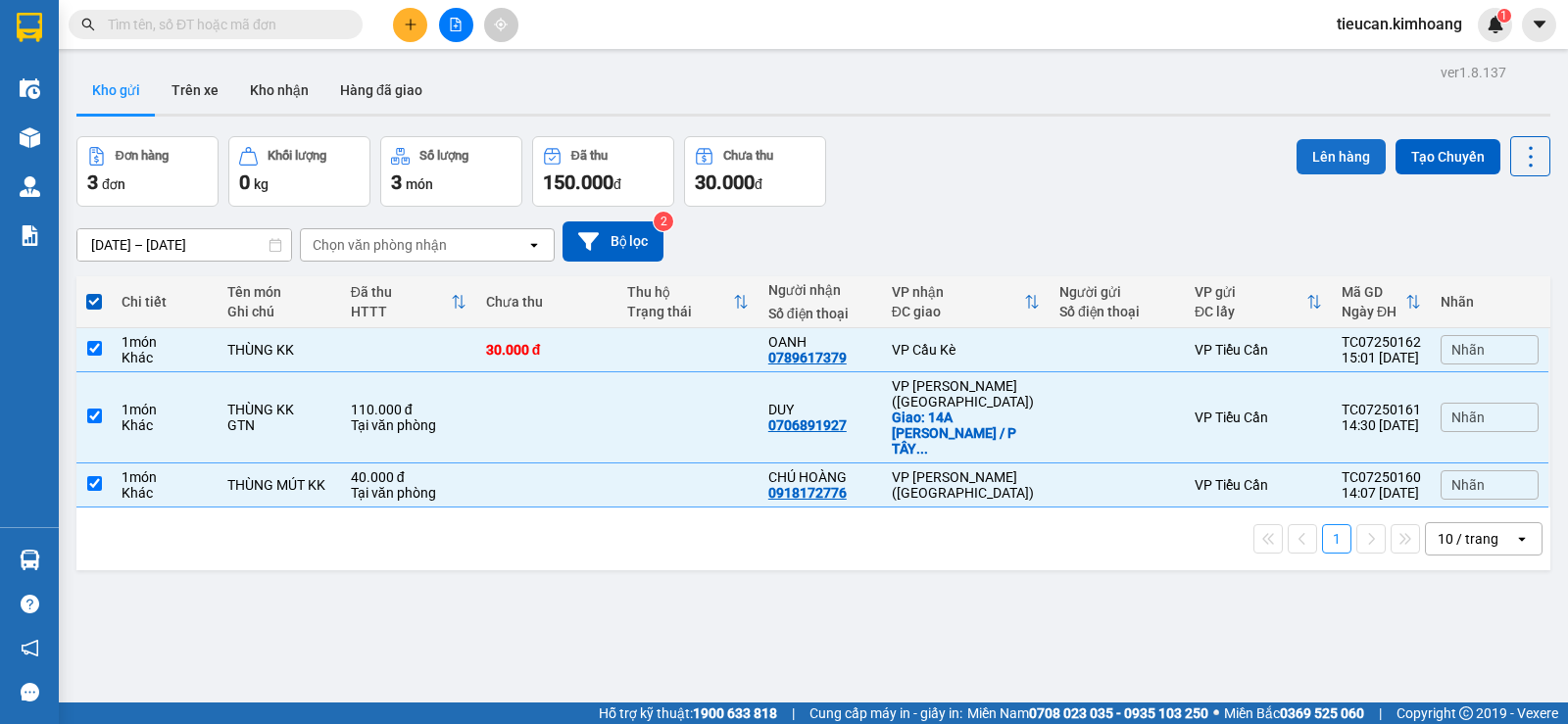 click on "Lên hàng" at bounding box center [1341, 157] 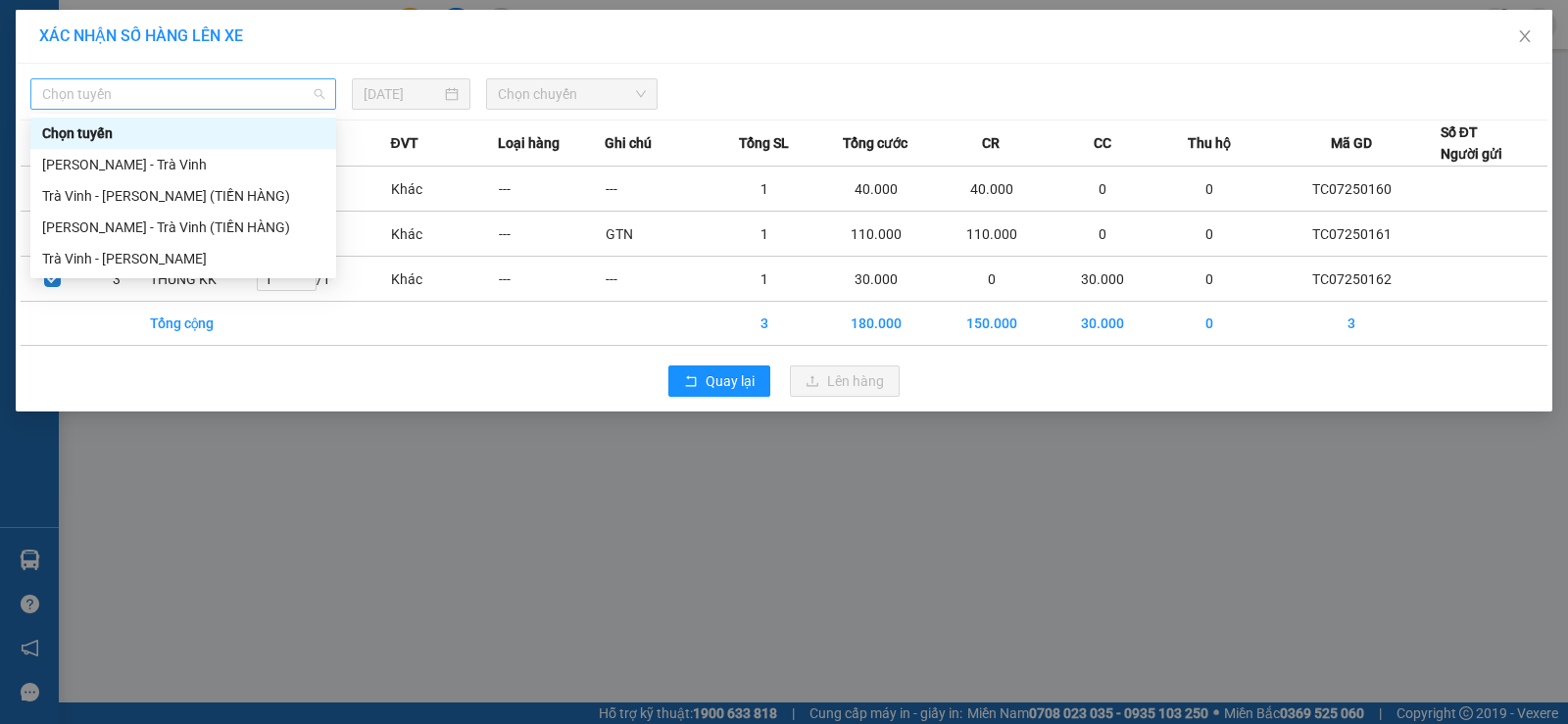 click on "Chọn tuyến" at bounding box center [183, 94] 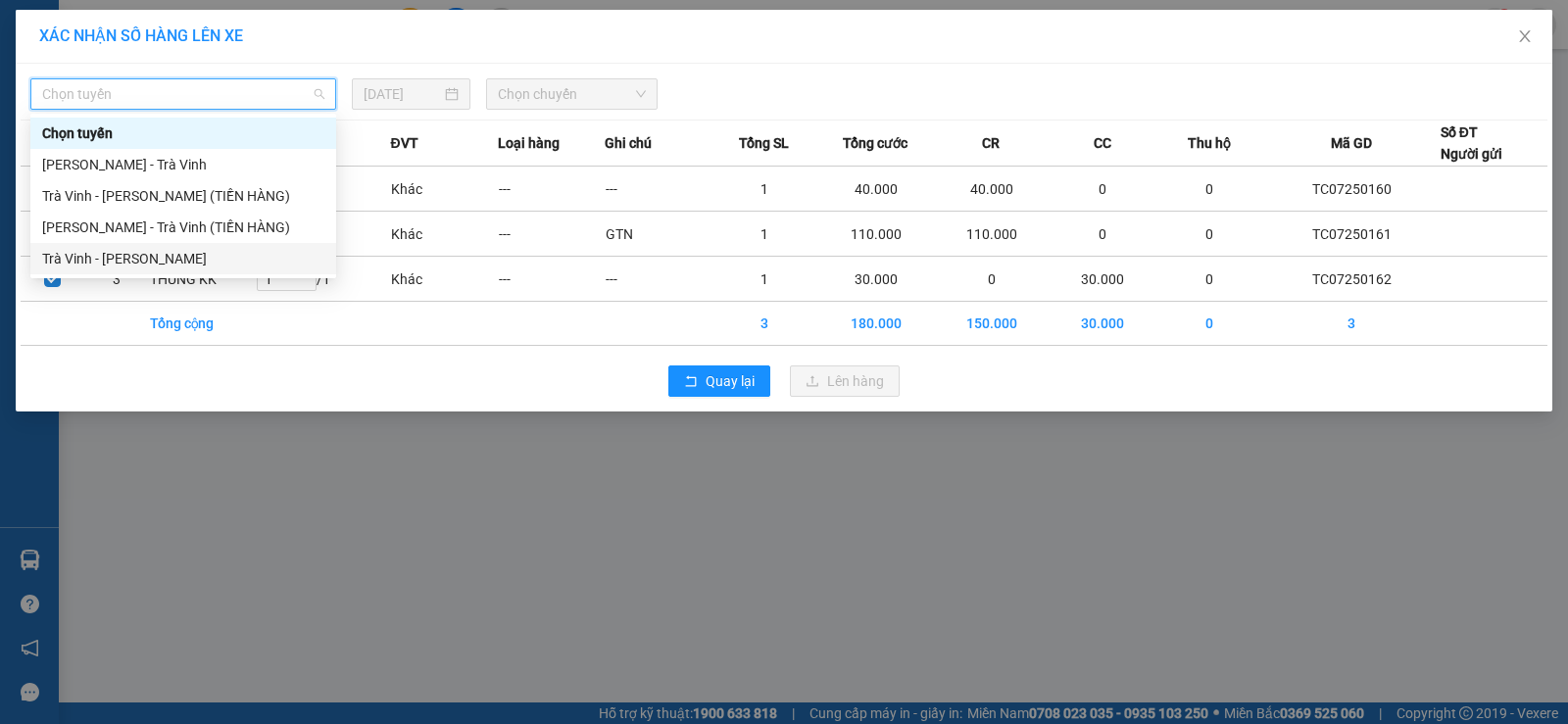 click on "Trà Vinh - [PERSON_NAME]" at bounding box center (183, 259) 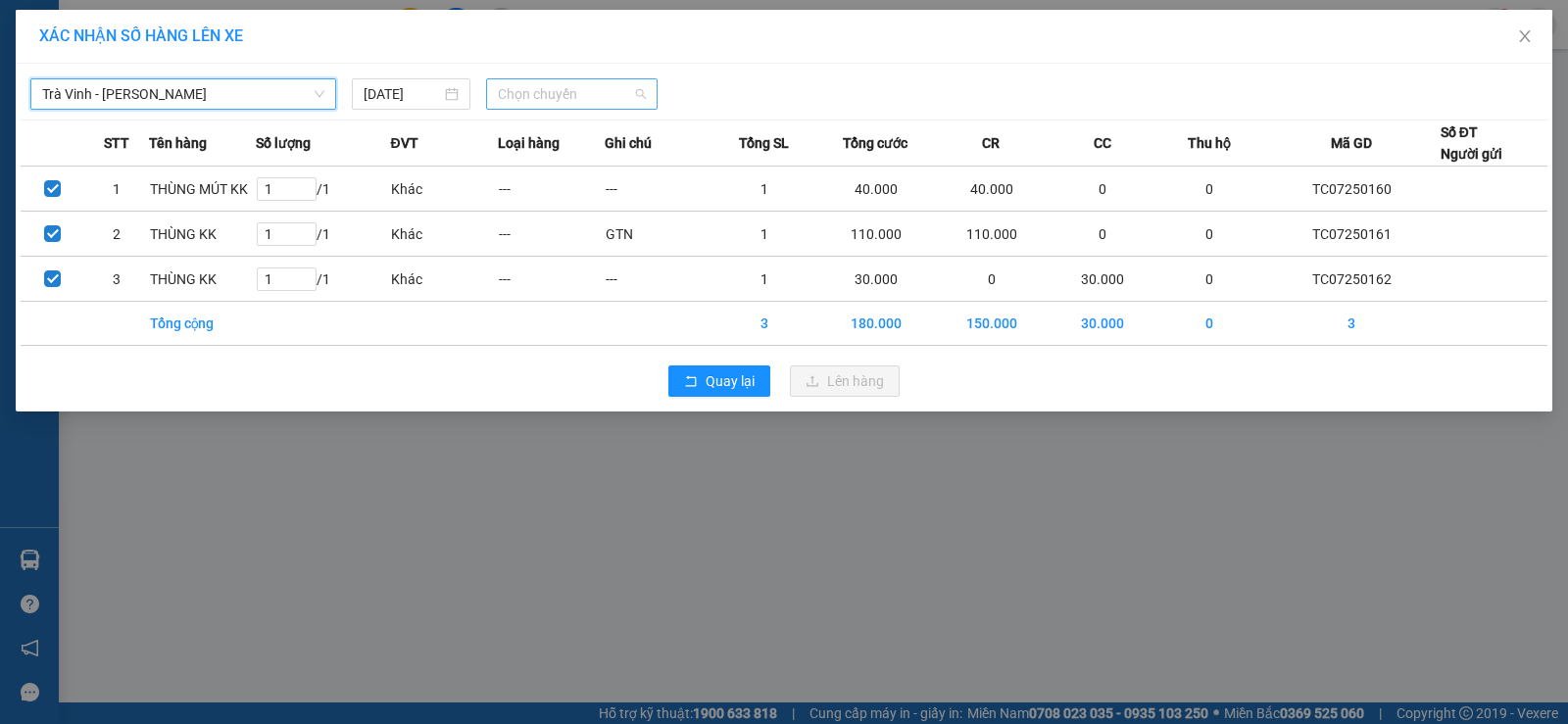 click on "Chọn chuyến" at bounding box center (571, 94) 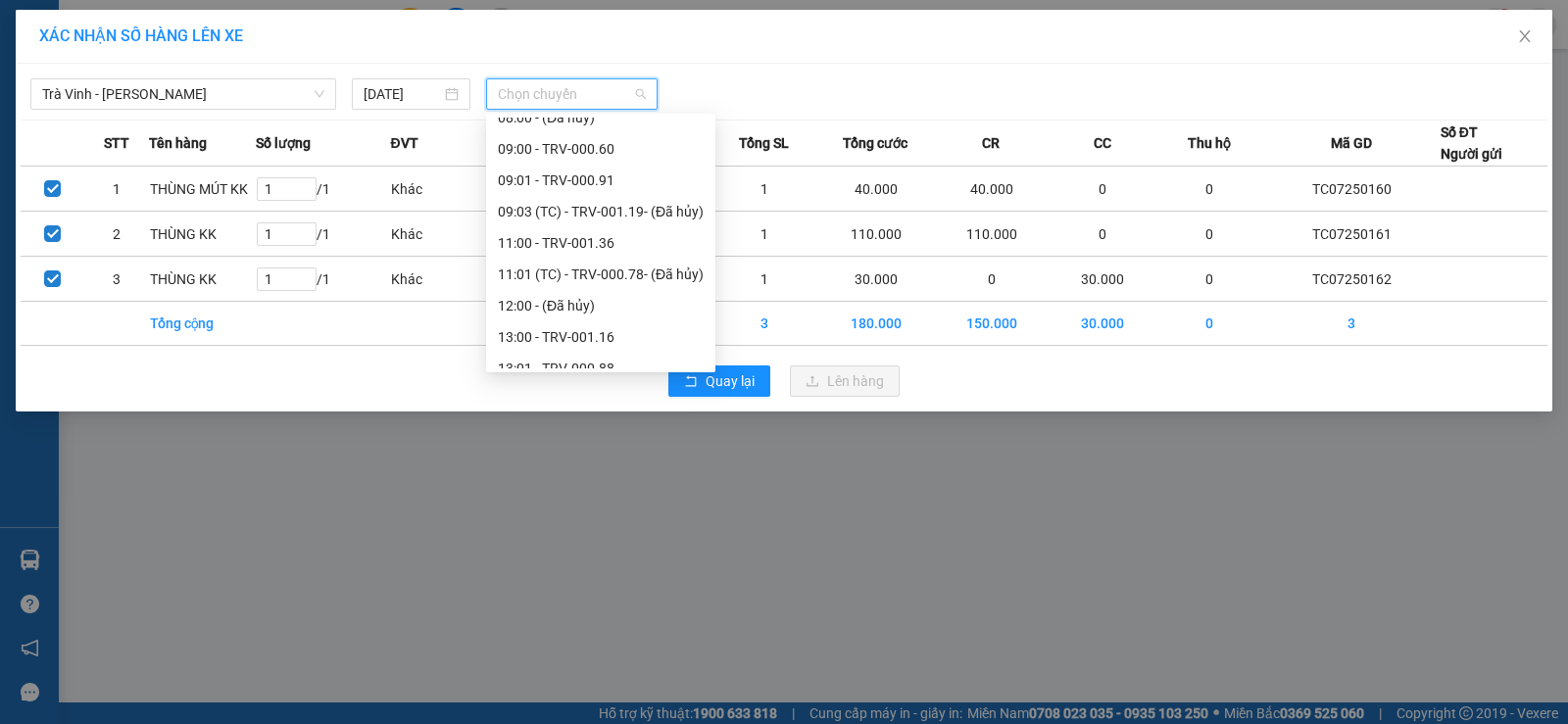 scroll, scrollTop: 490, scrollLeft: 0, axis: vertical 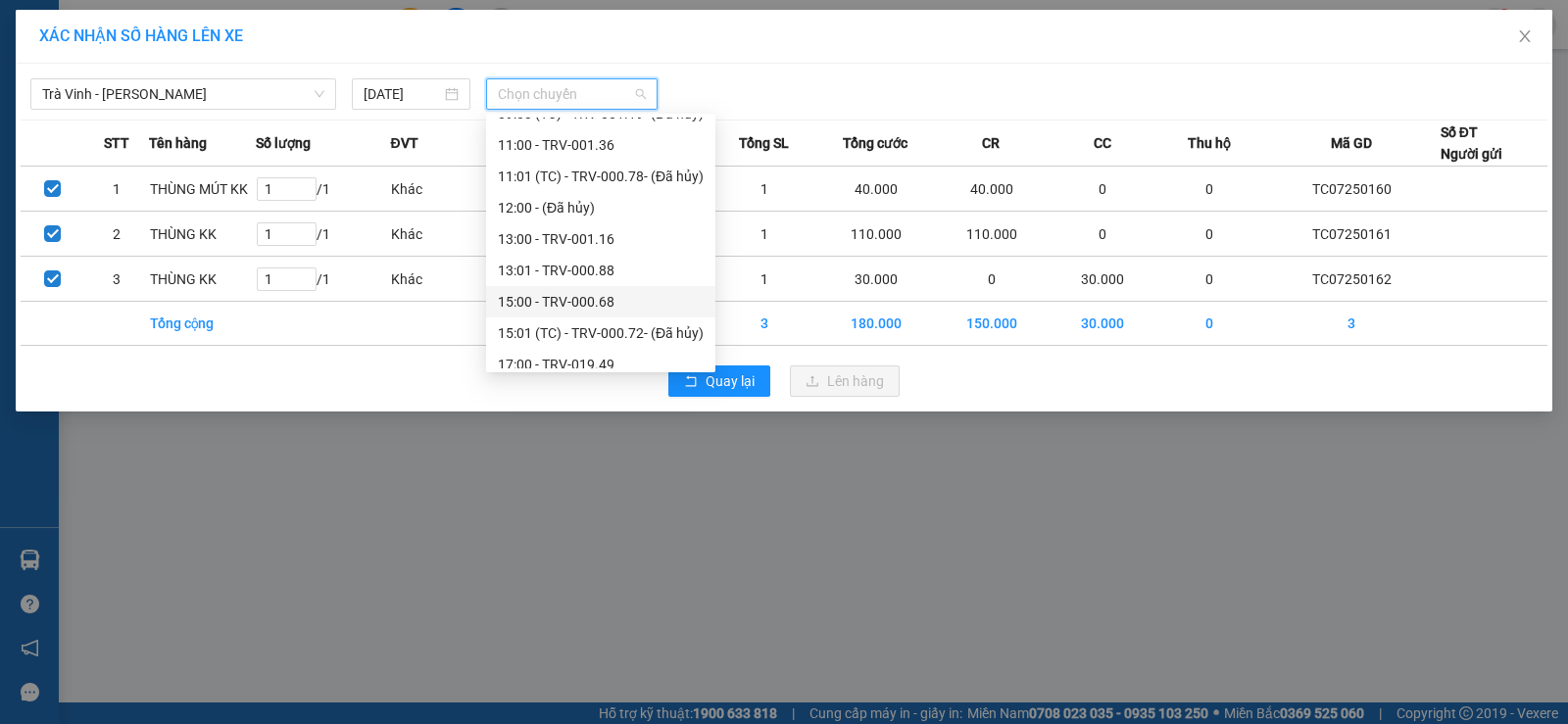 click on "15:00     - TRV-000.68" at bounding box center [601, 302] 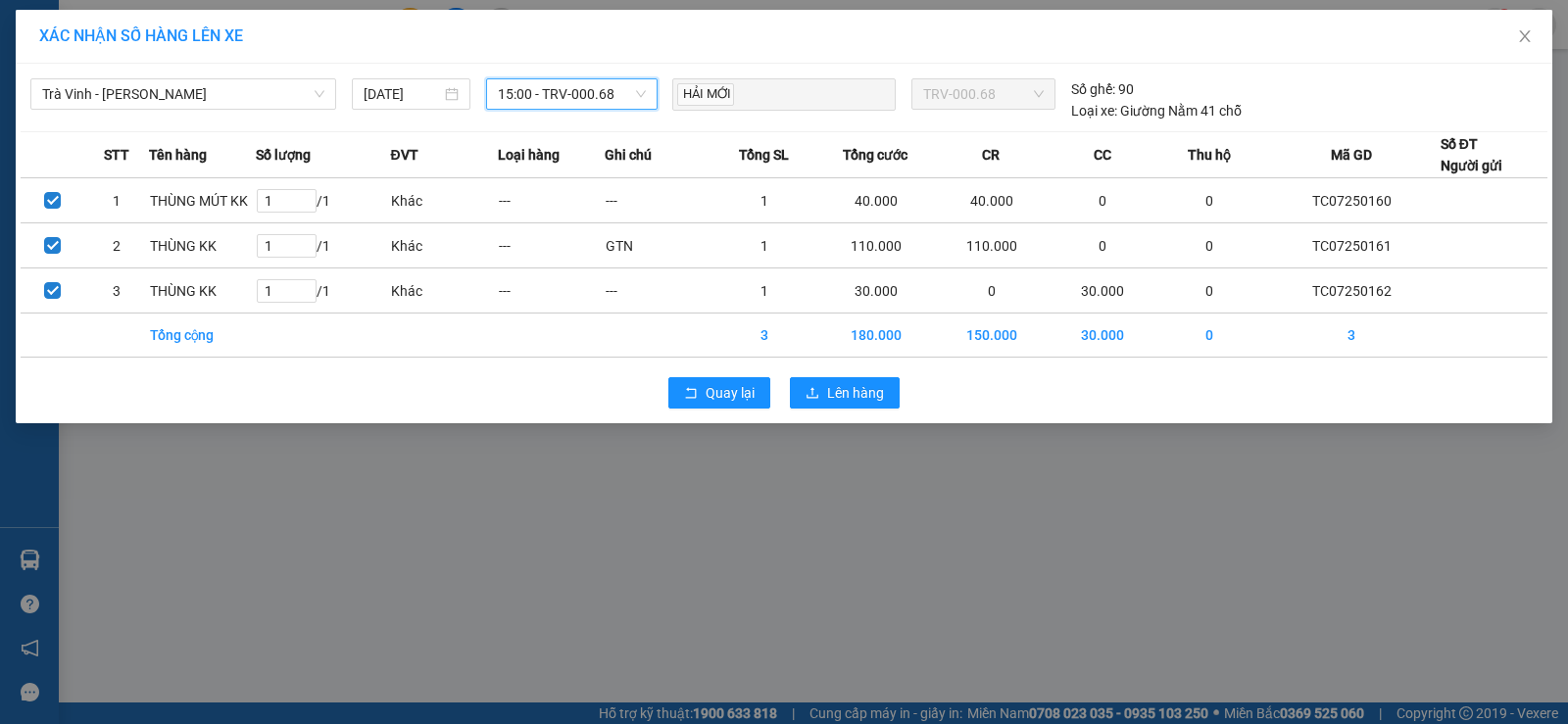click on "---" at bounding box center (551, 291) 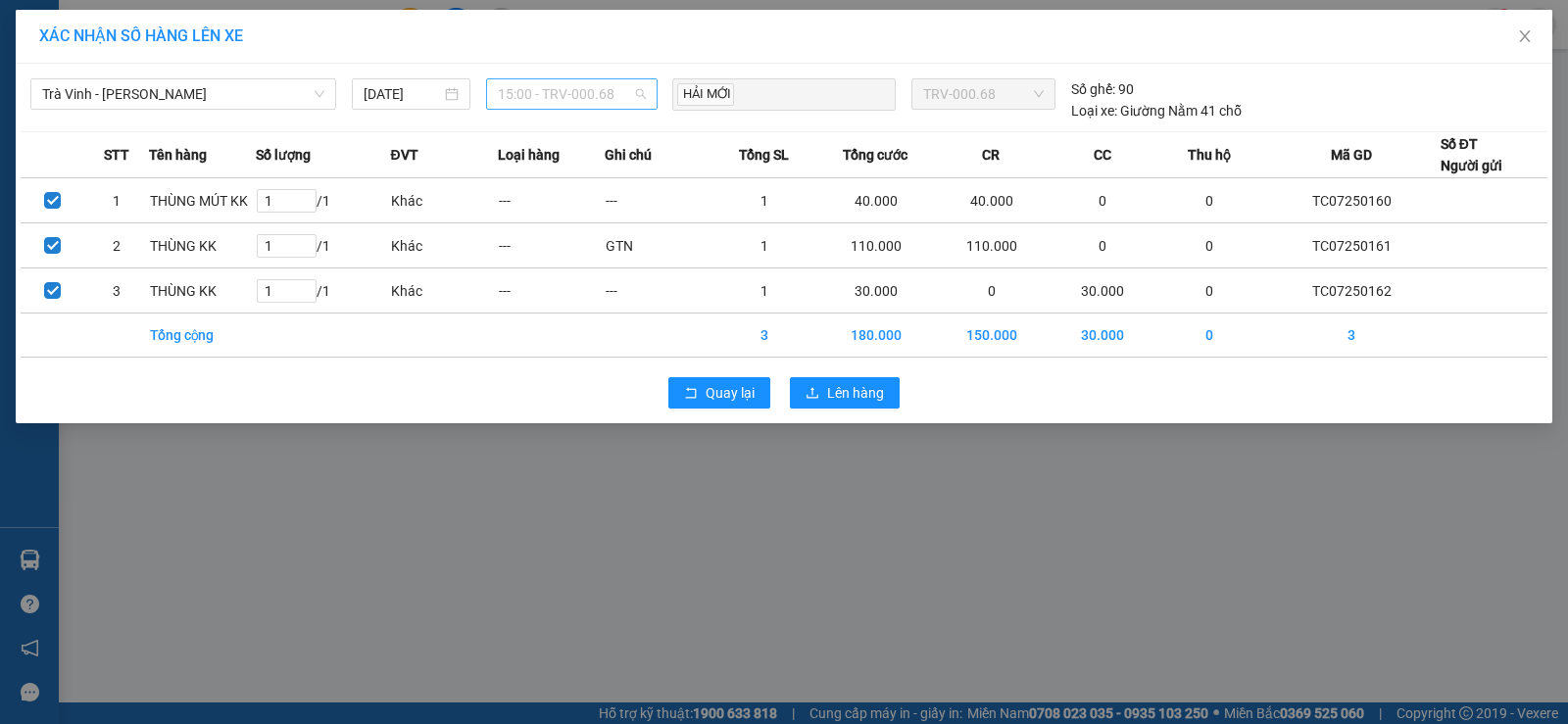 click on "15:00     - TRV-000.68" at bounding box center [571, 94] 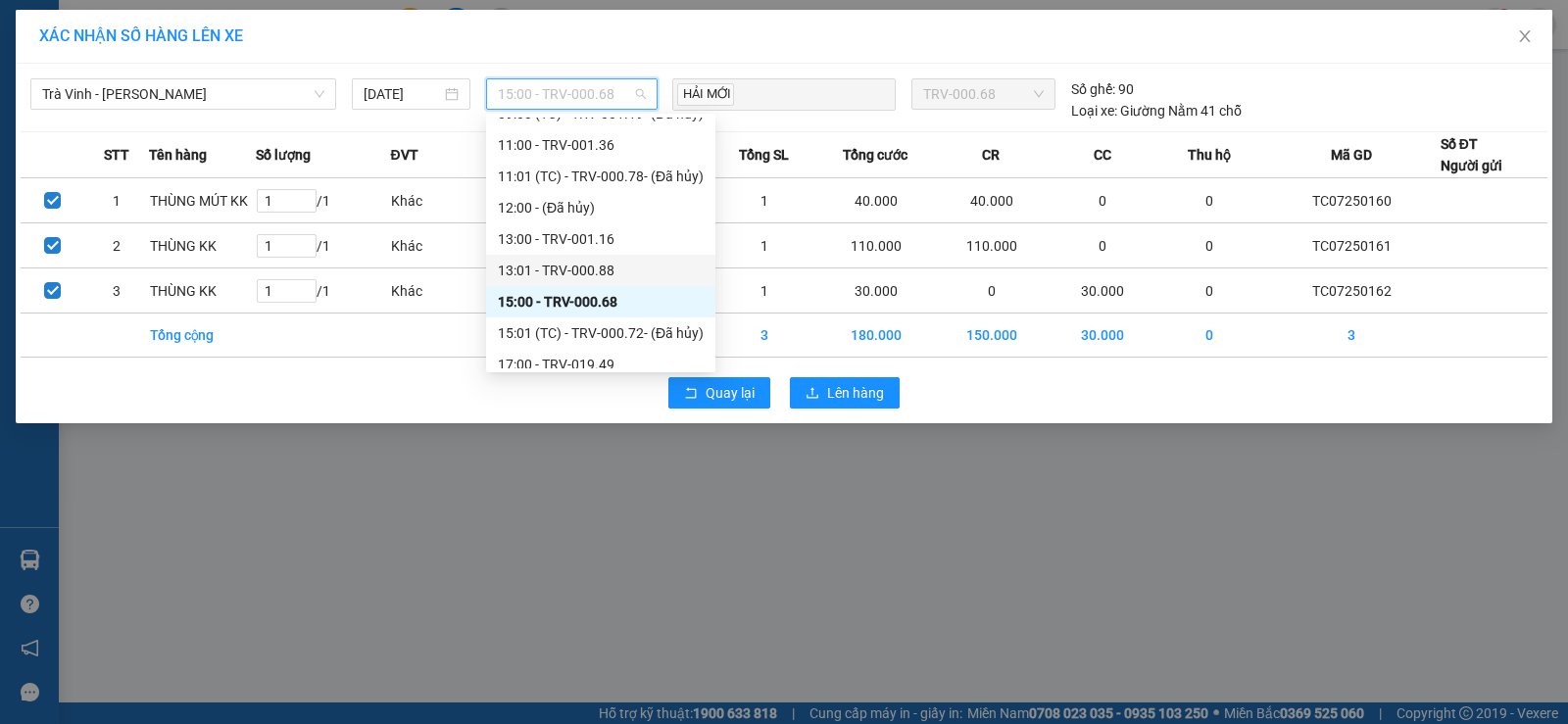 scroll, scrollTop: 564, scrollLeft: 0, axis: vertical 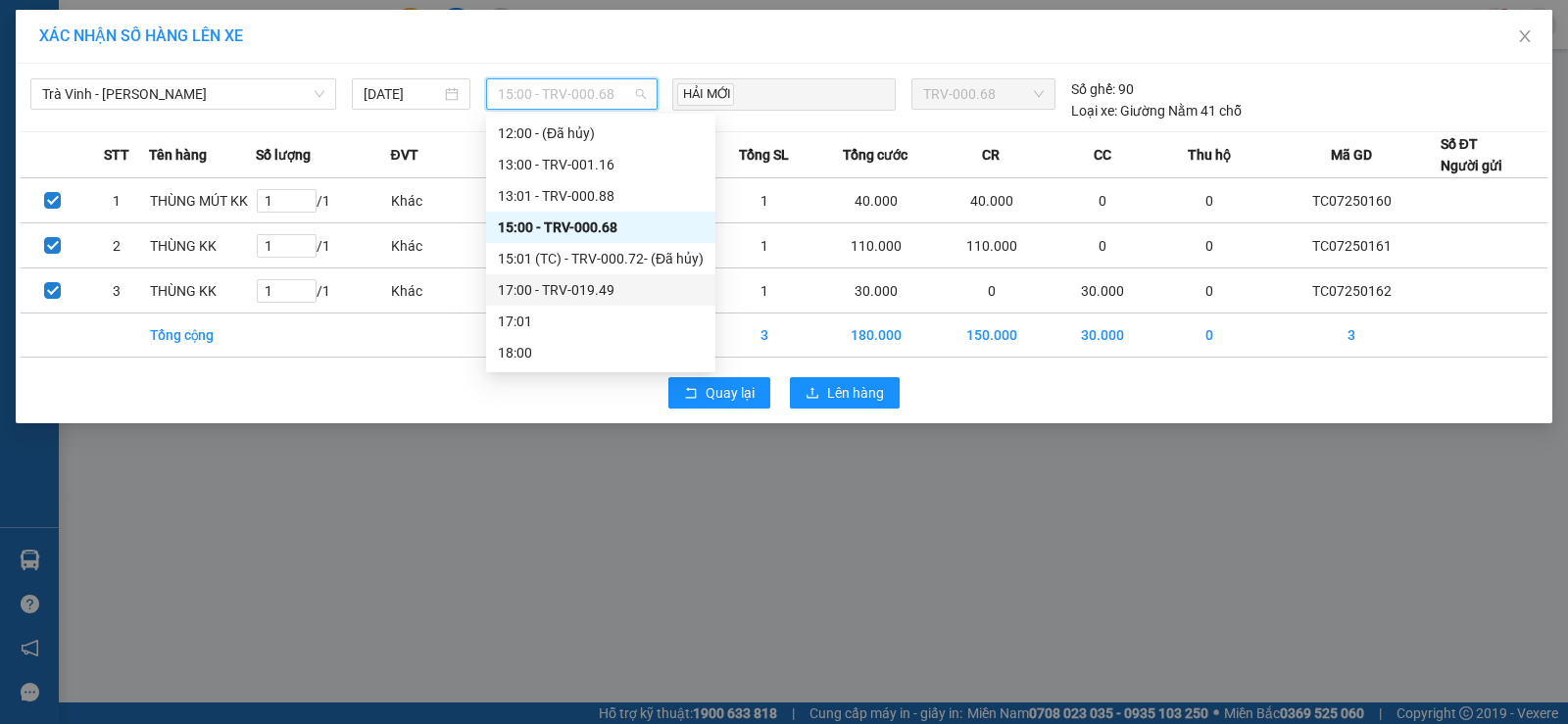click on "17:00     - TRV-019.49" at bounding box center (601, 290) 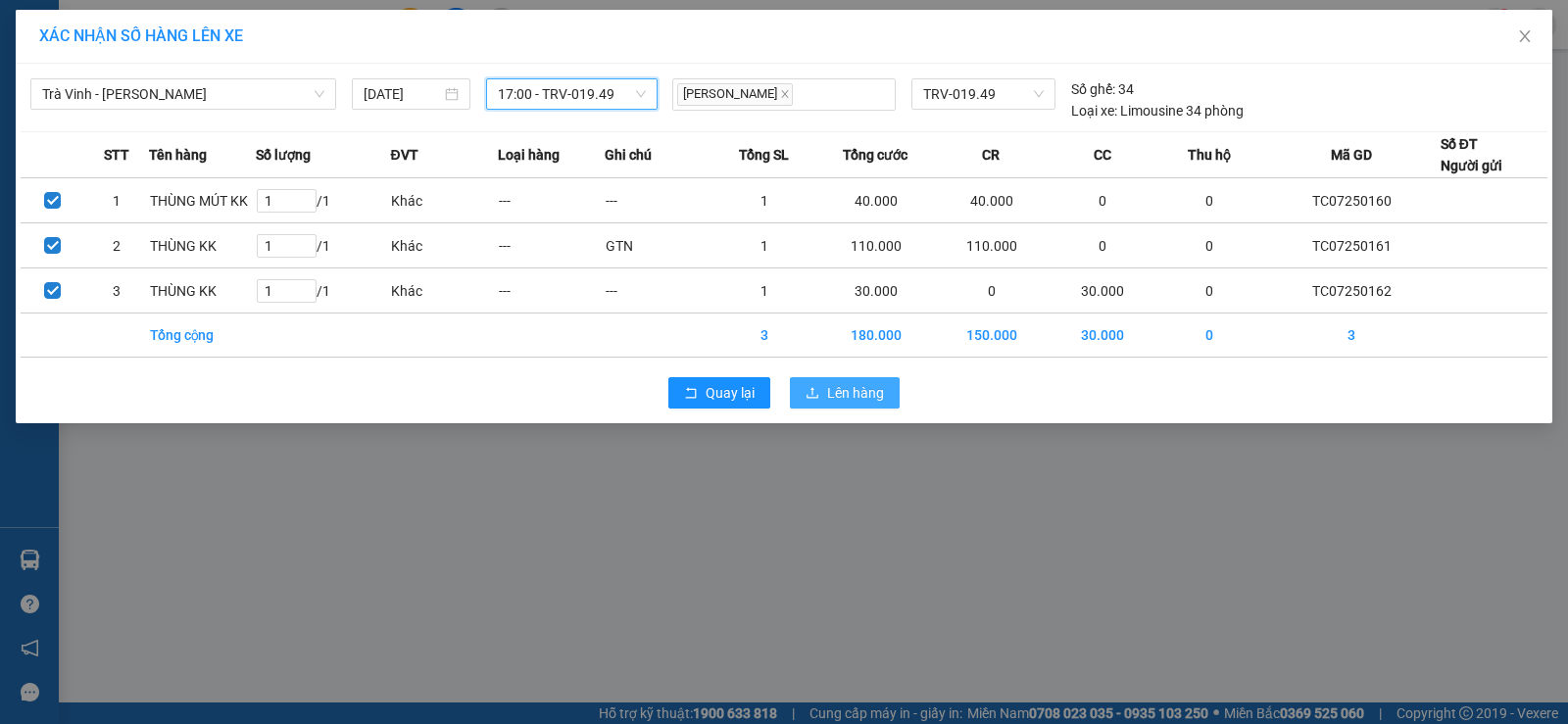 click on "Lên hàng" at bounding box center [845, 393] 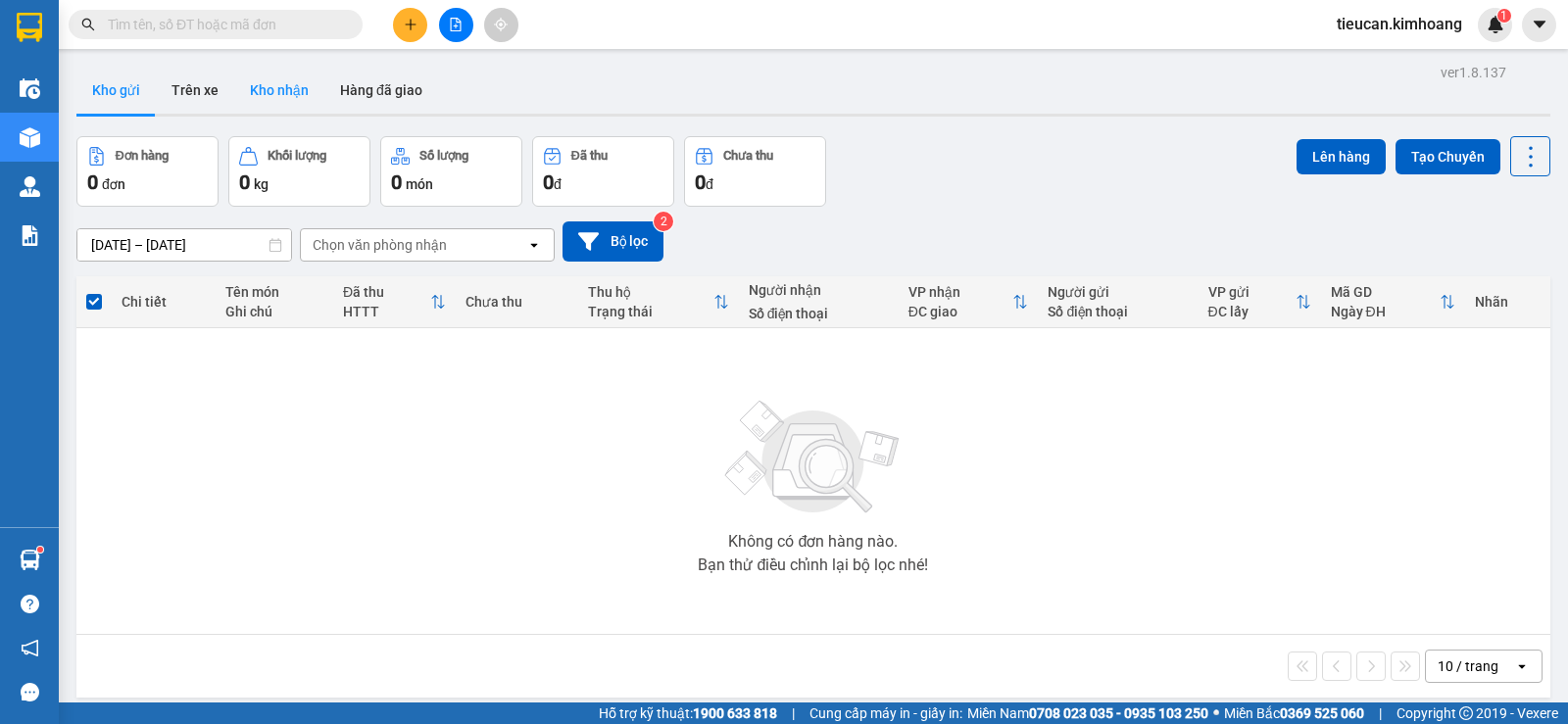 click on "Kho nhận" at bounding box center [279, 90] 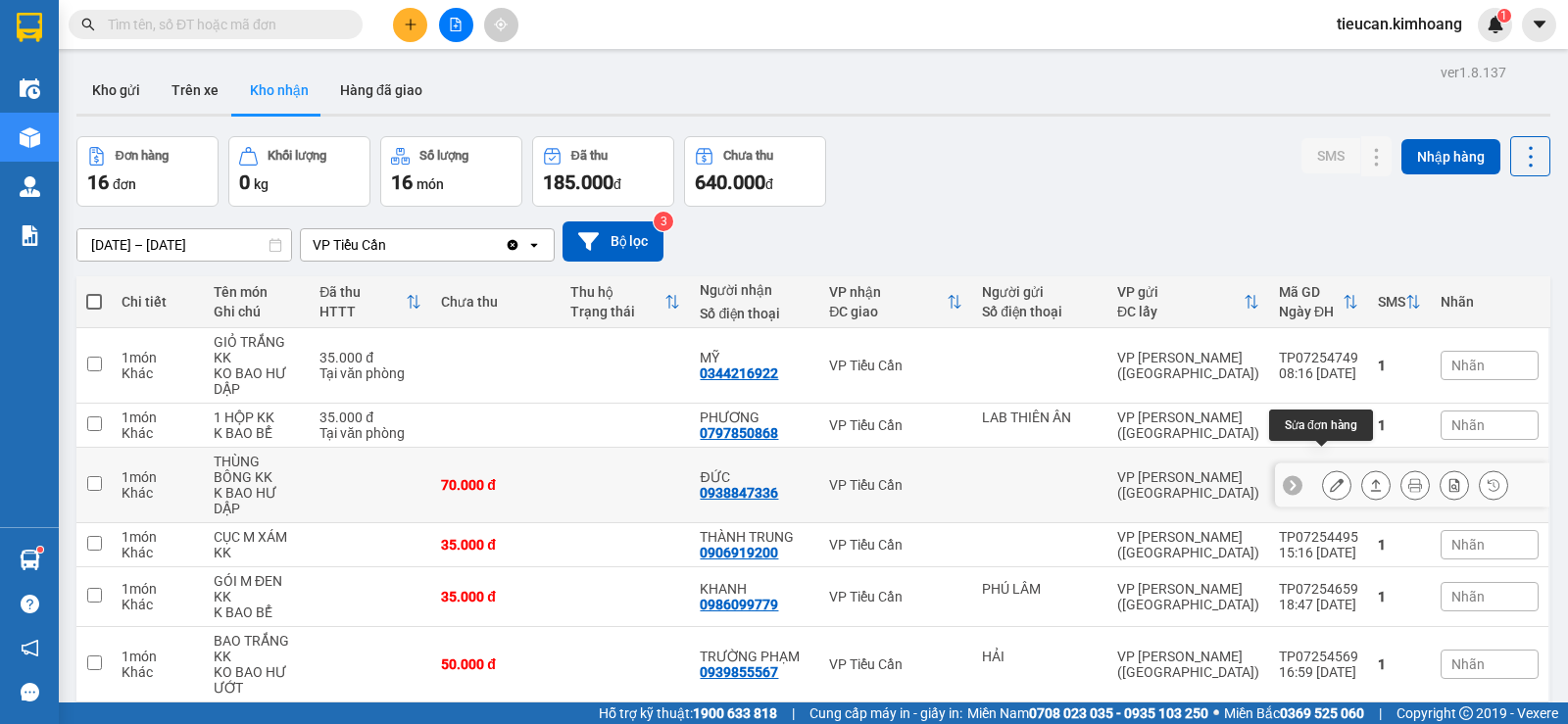 click at bounding box center (1337, 485) 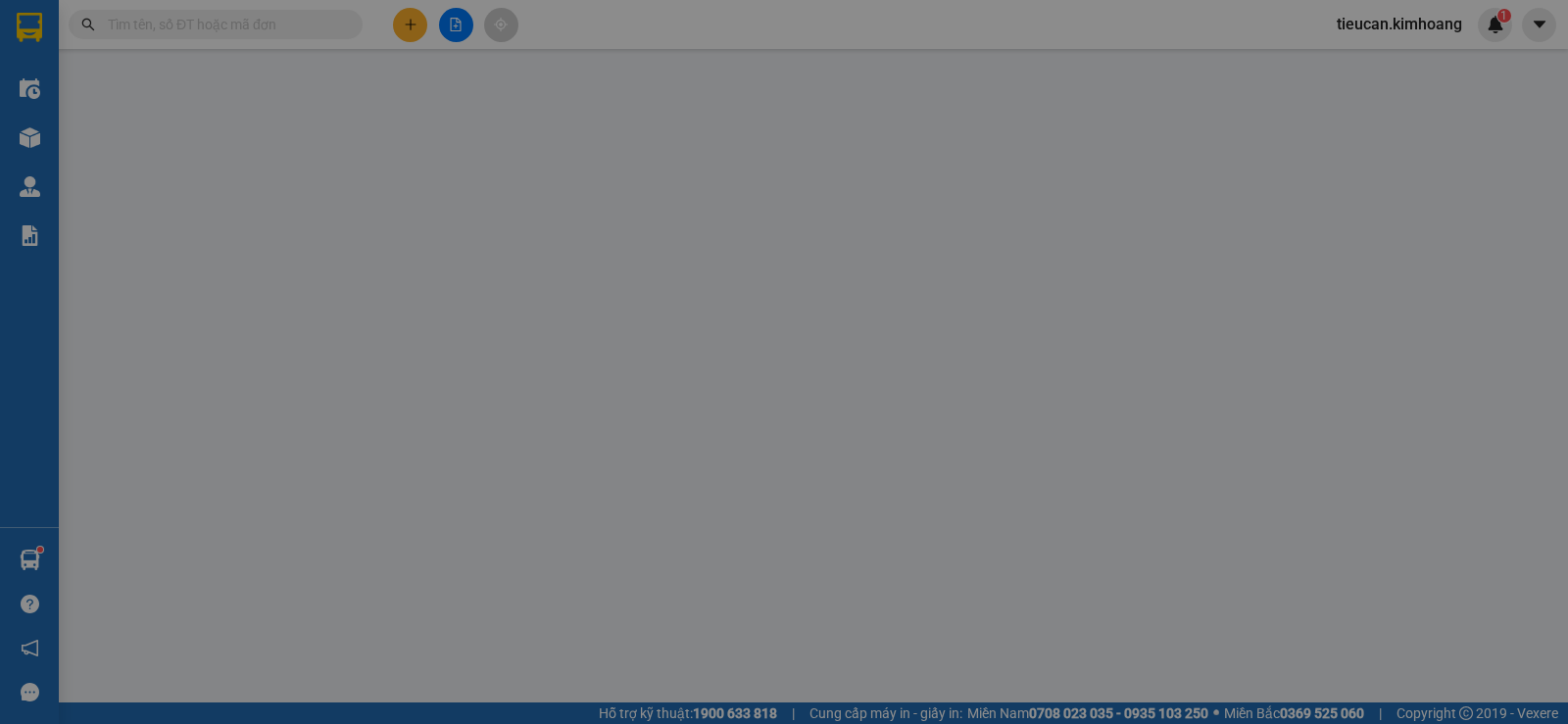type on "0938847336" 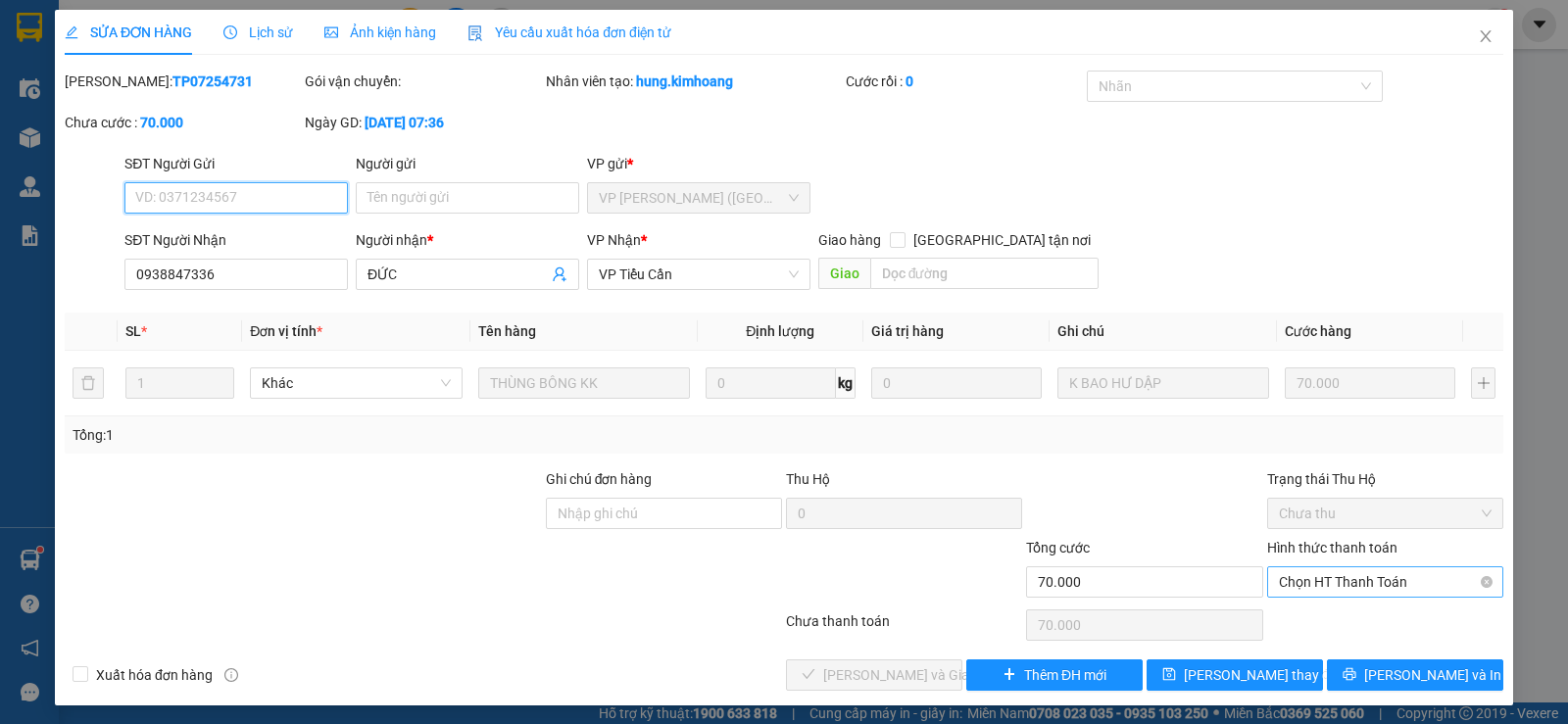 click on "Chọn HT Thanh Toán" at bounding box center [1385, 582] 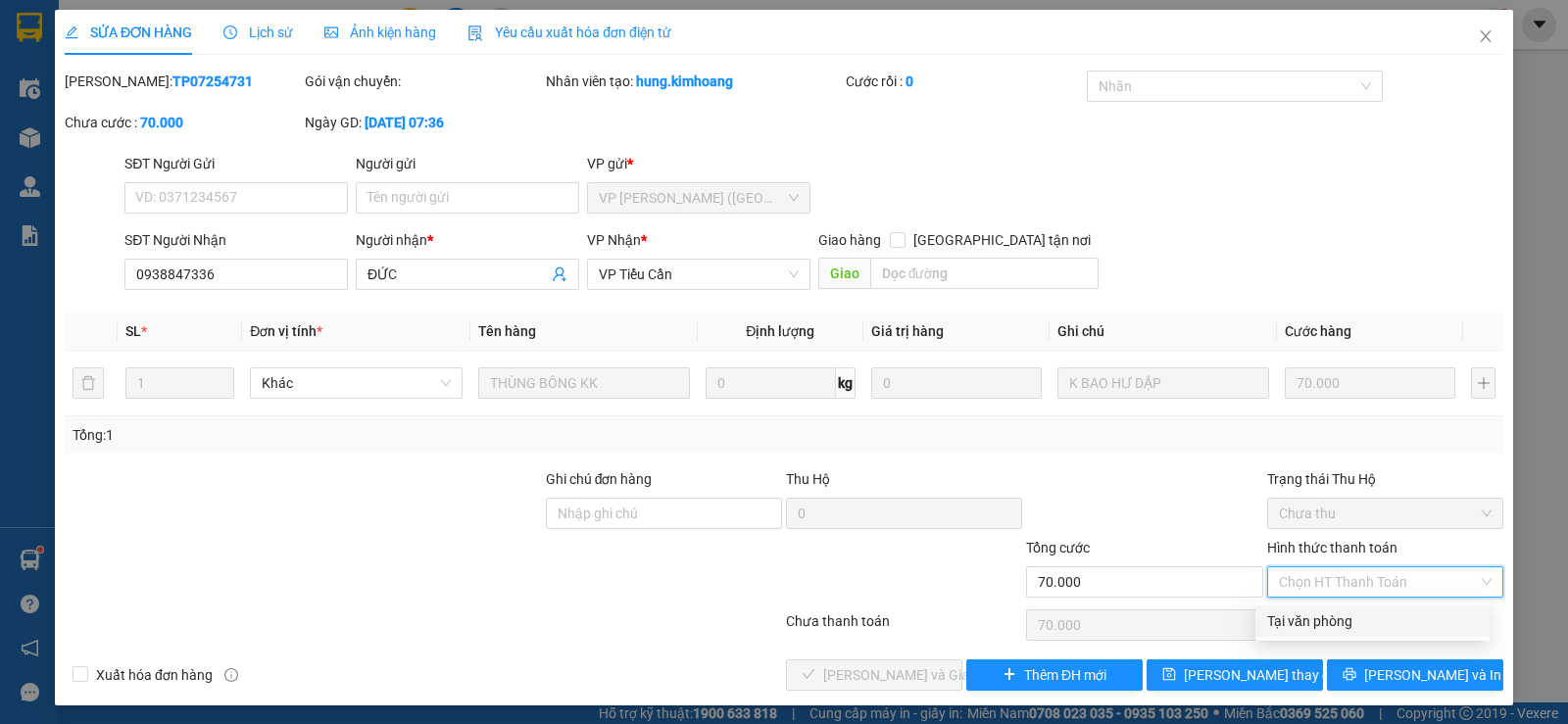 click on "Tại văn phòng" at bounding box center [1372, 621] 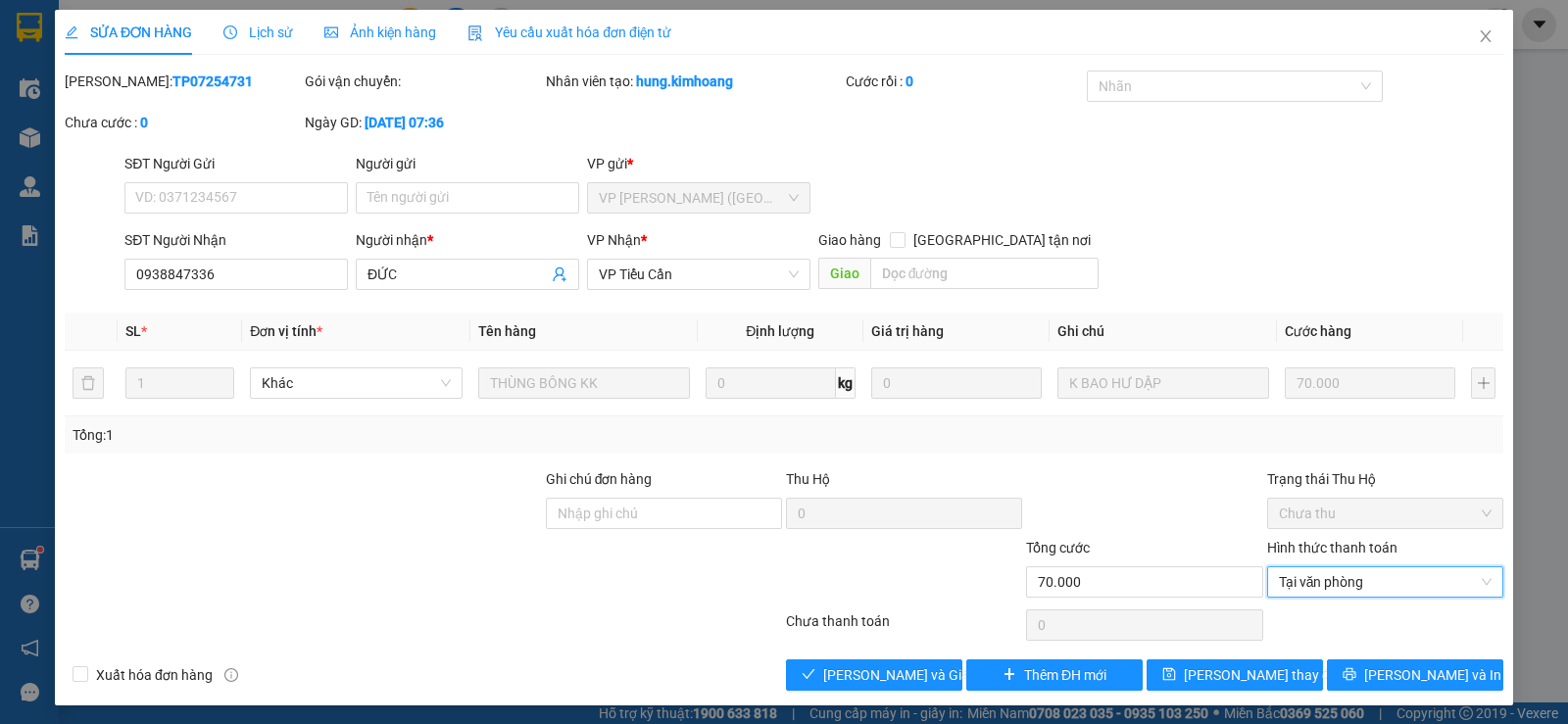 click at bounding box center [1385, 625] 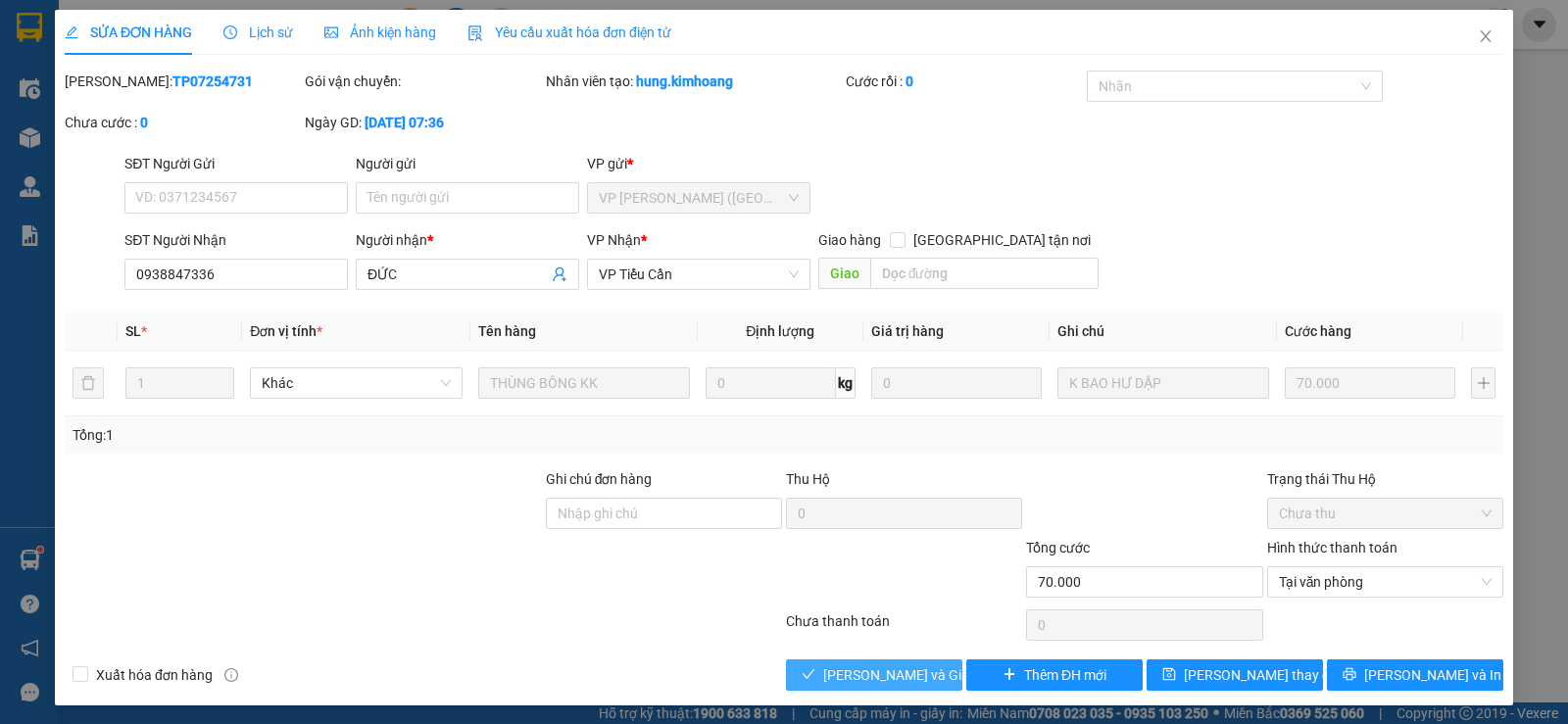 click on "[PERSON_NAME] và Giao hàng" at bounding box center [874, 675] 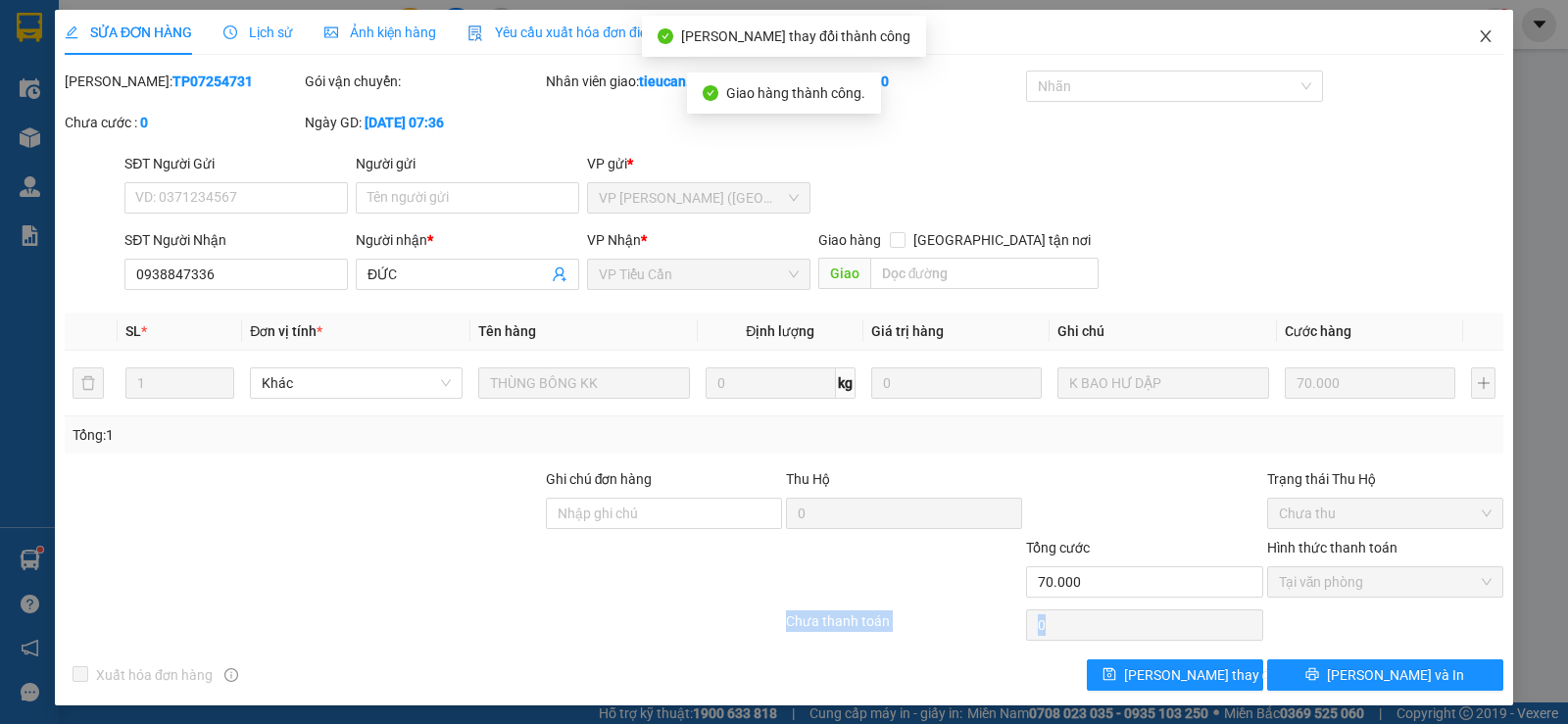 click 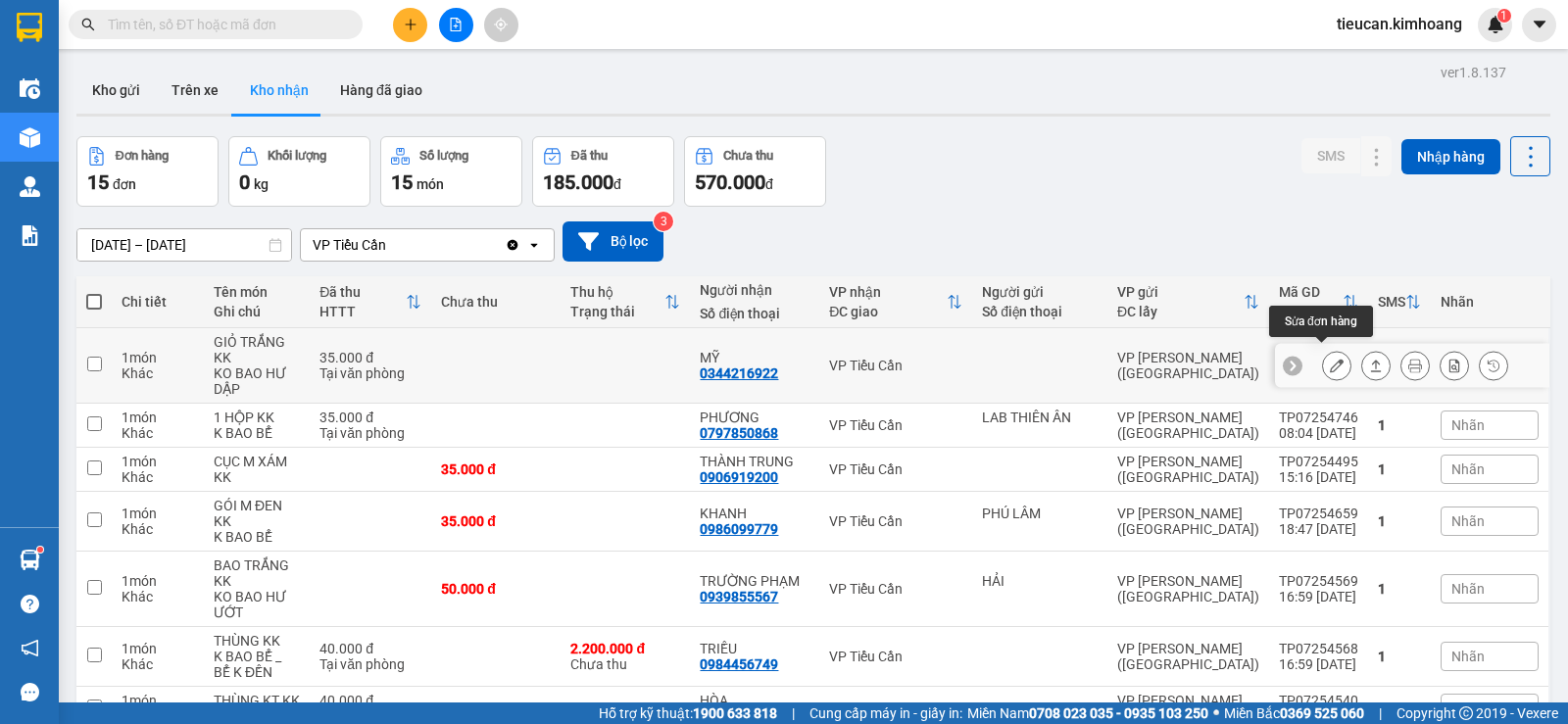 click 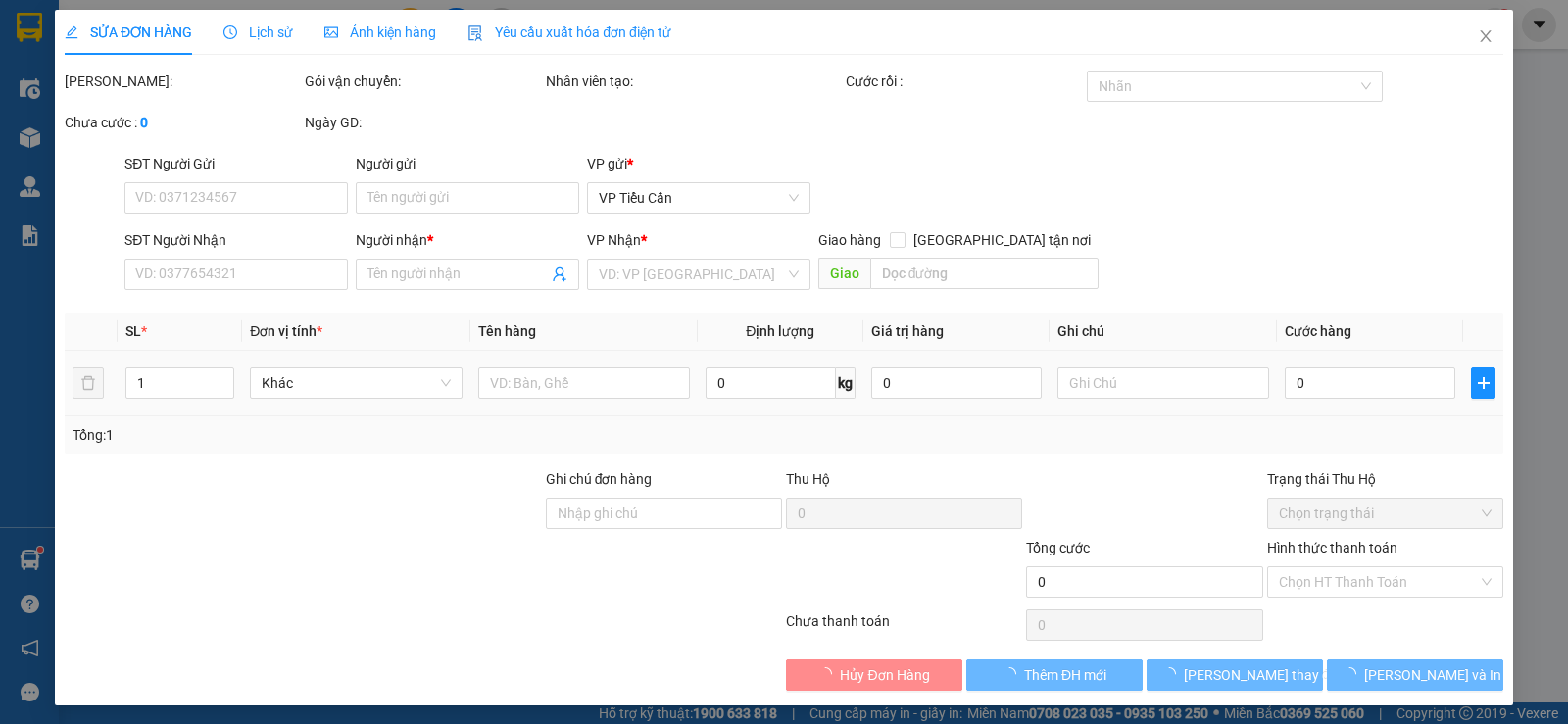 type on "0344216922" 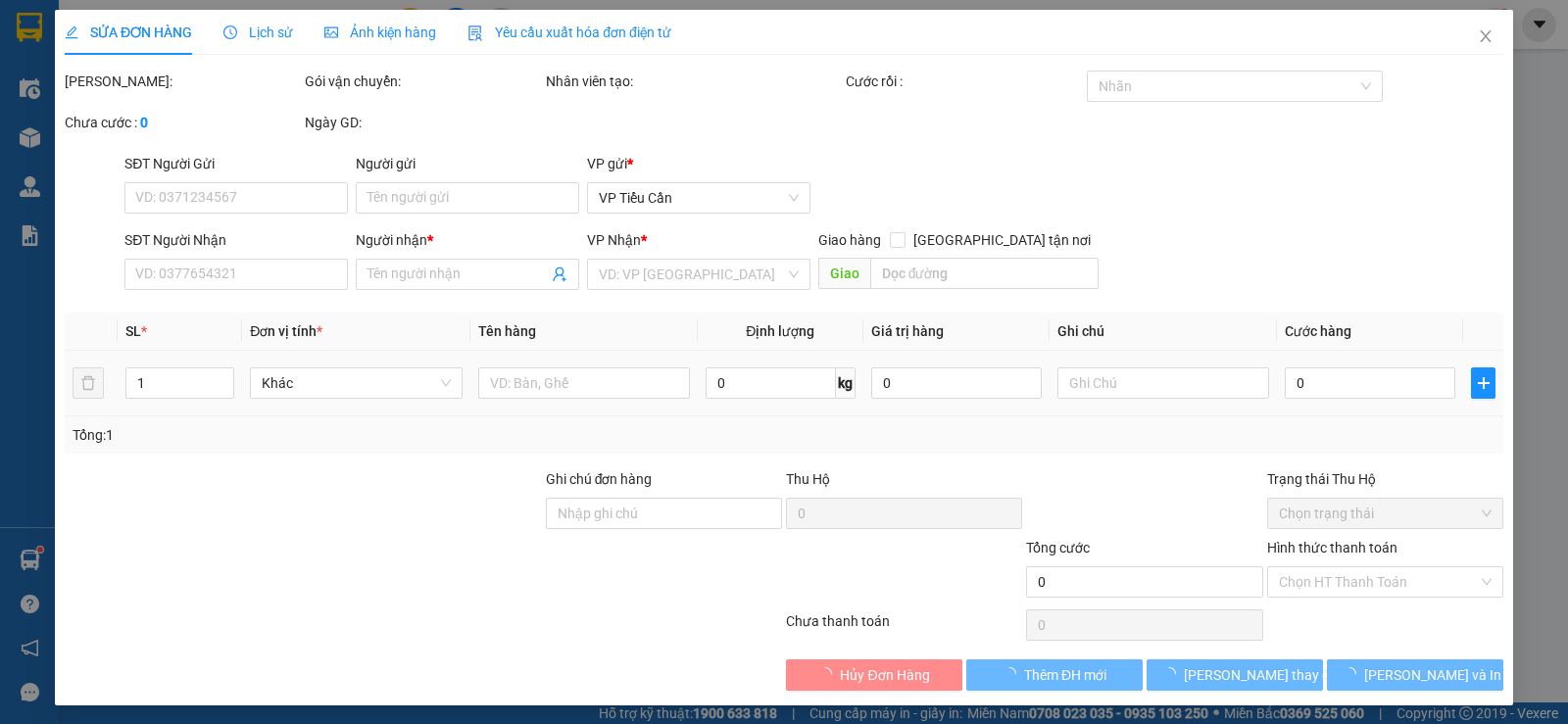 type on "MỸ" 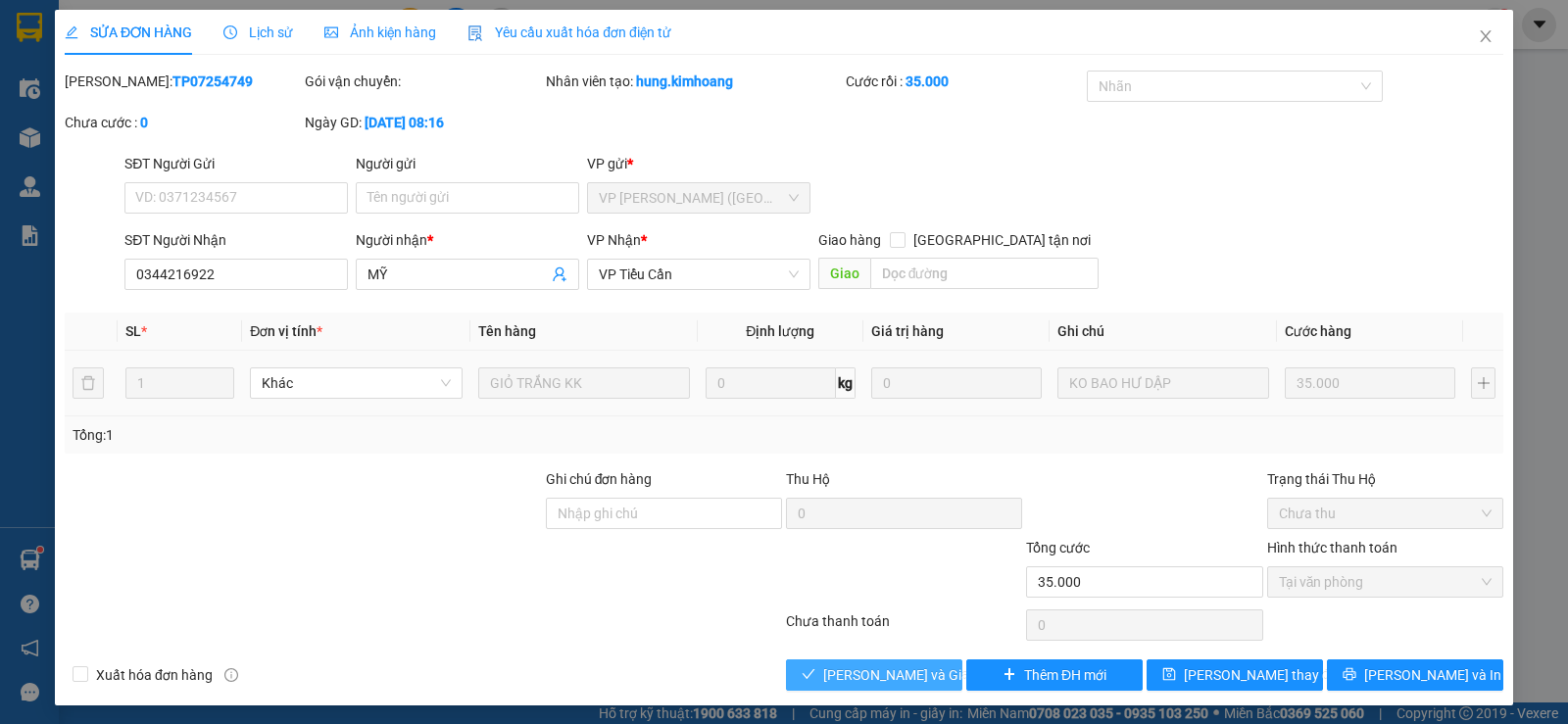 click on "[PERSON_NAME] và Giao hàng" at bounding box center (917, 675) 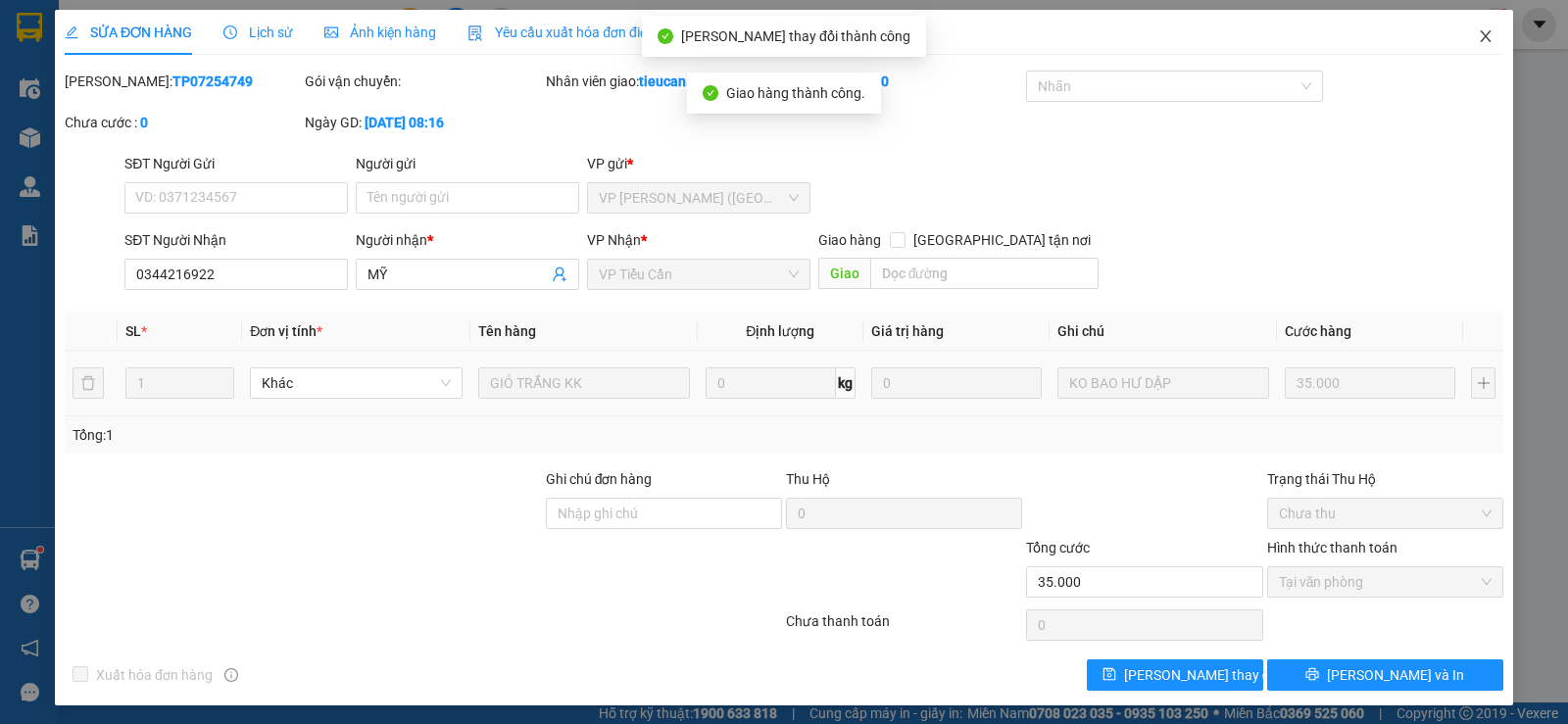 click 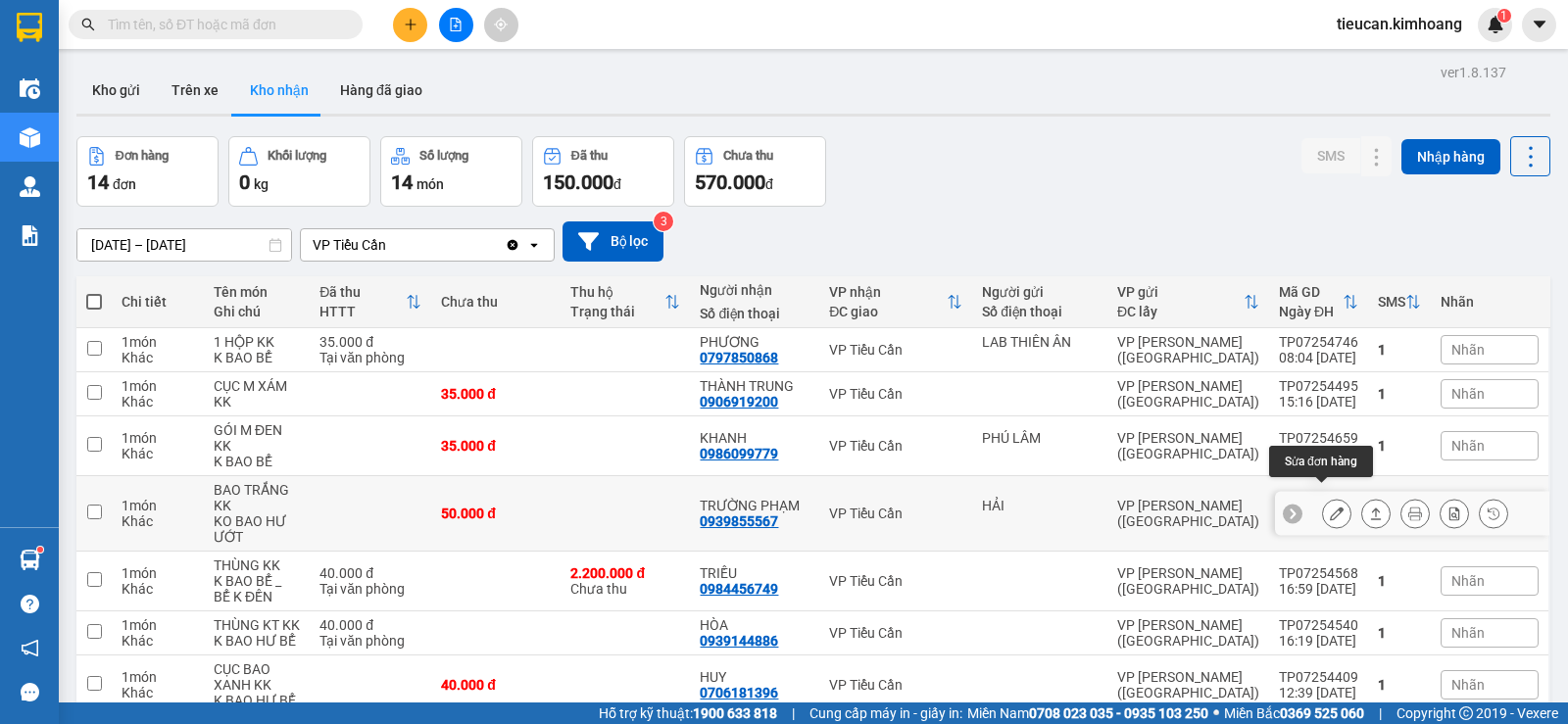 click 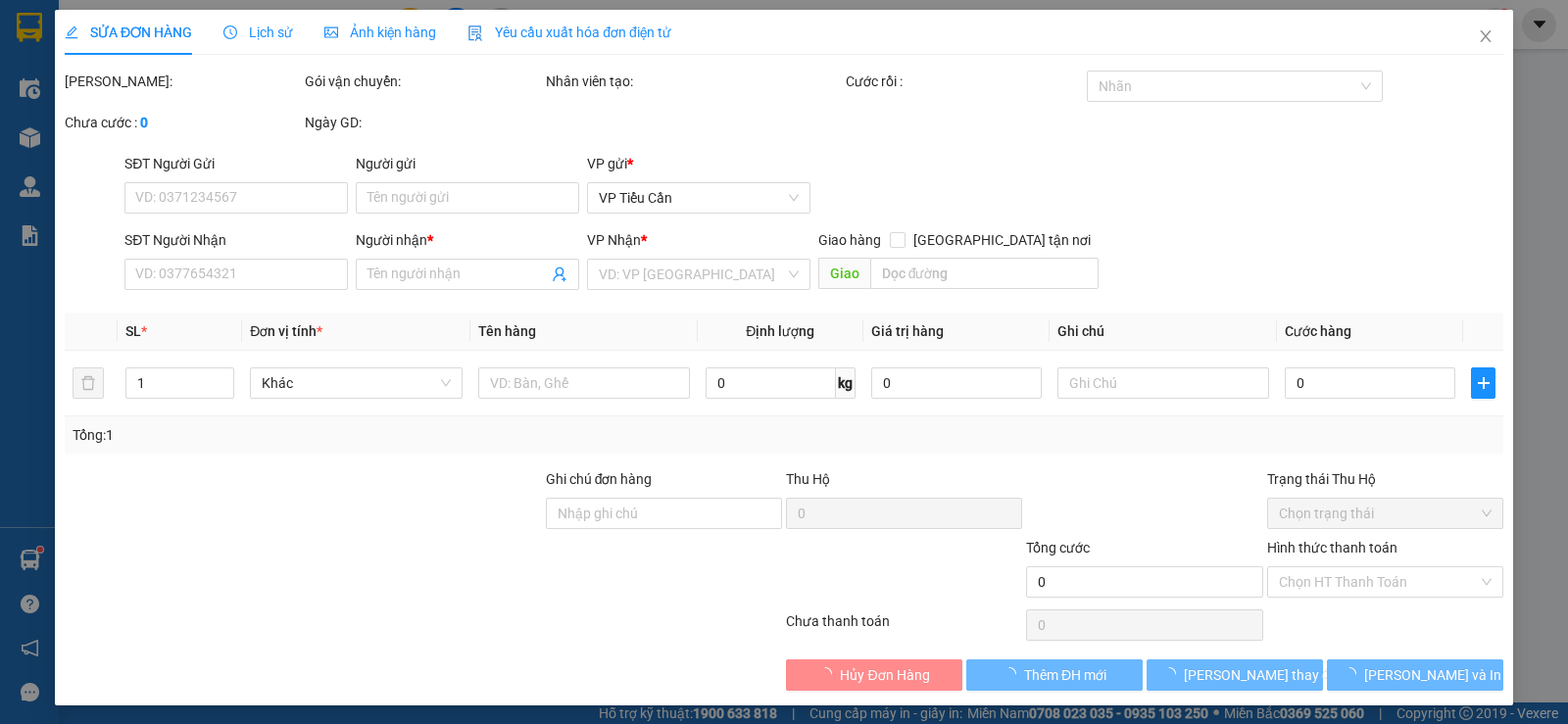 type on "HẢI" 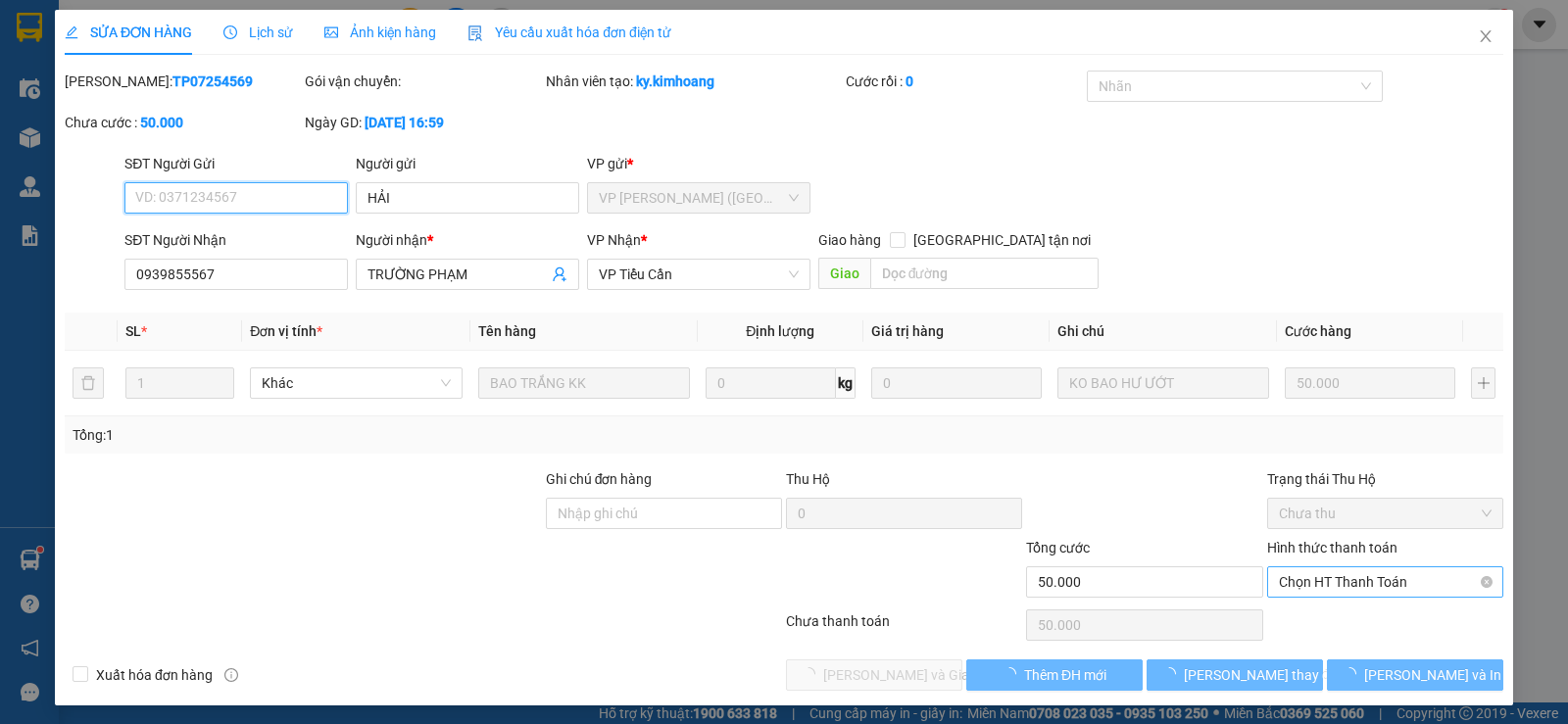 click on "Chọn HT Thanh Toán" at bounding box center [1385, 582] 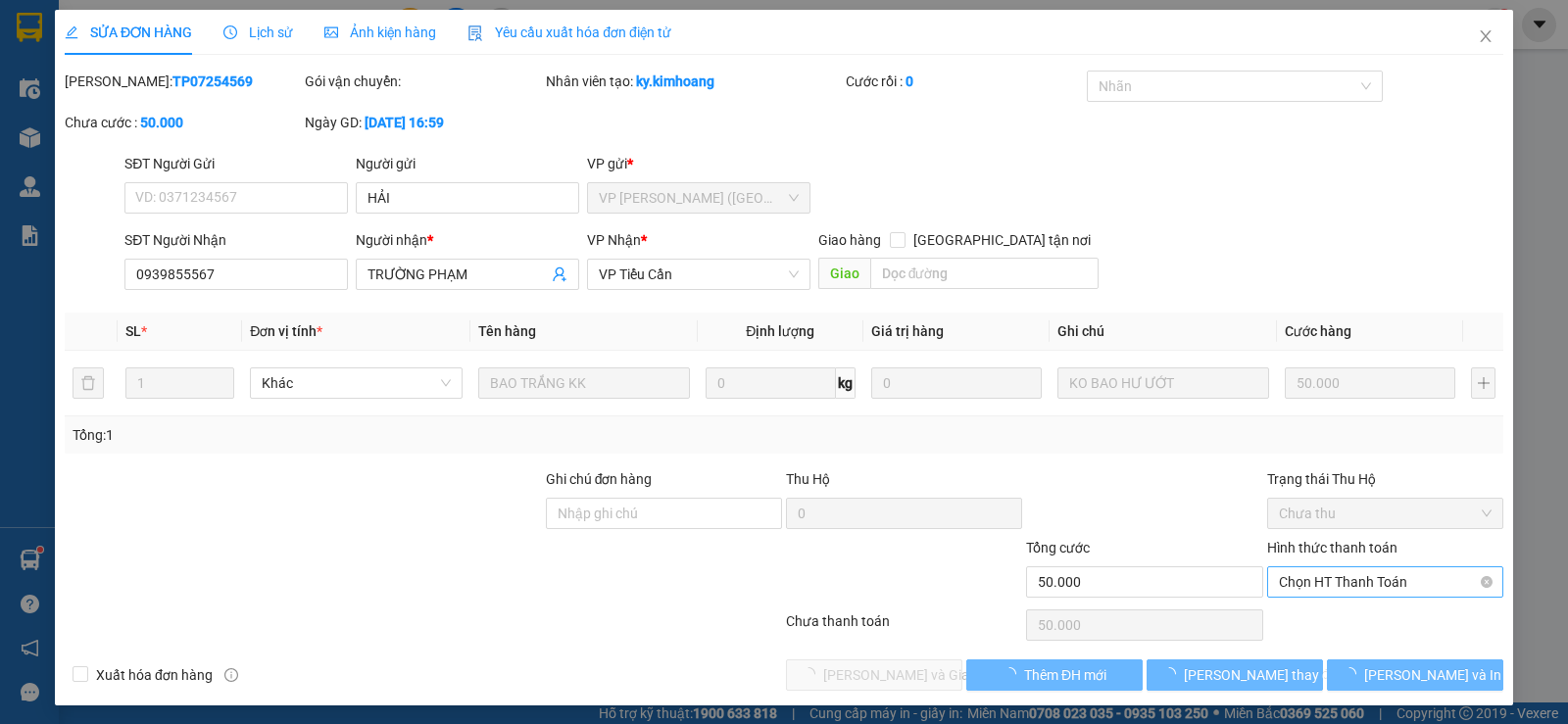 click on "Chọn HT Thanh Toán" at bounding box center [1385, 582] 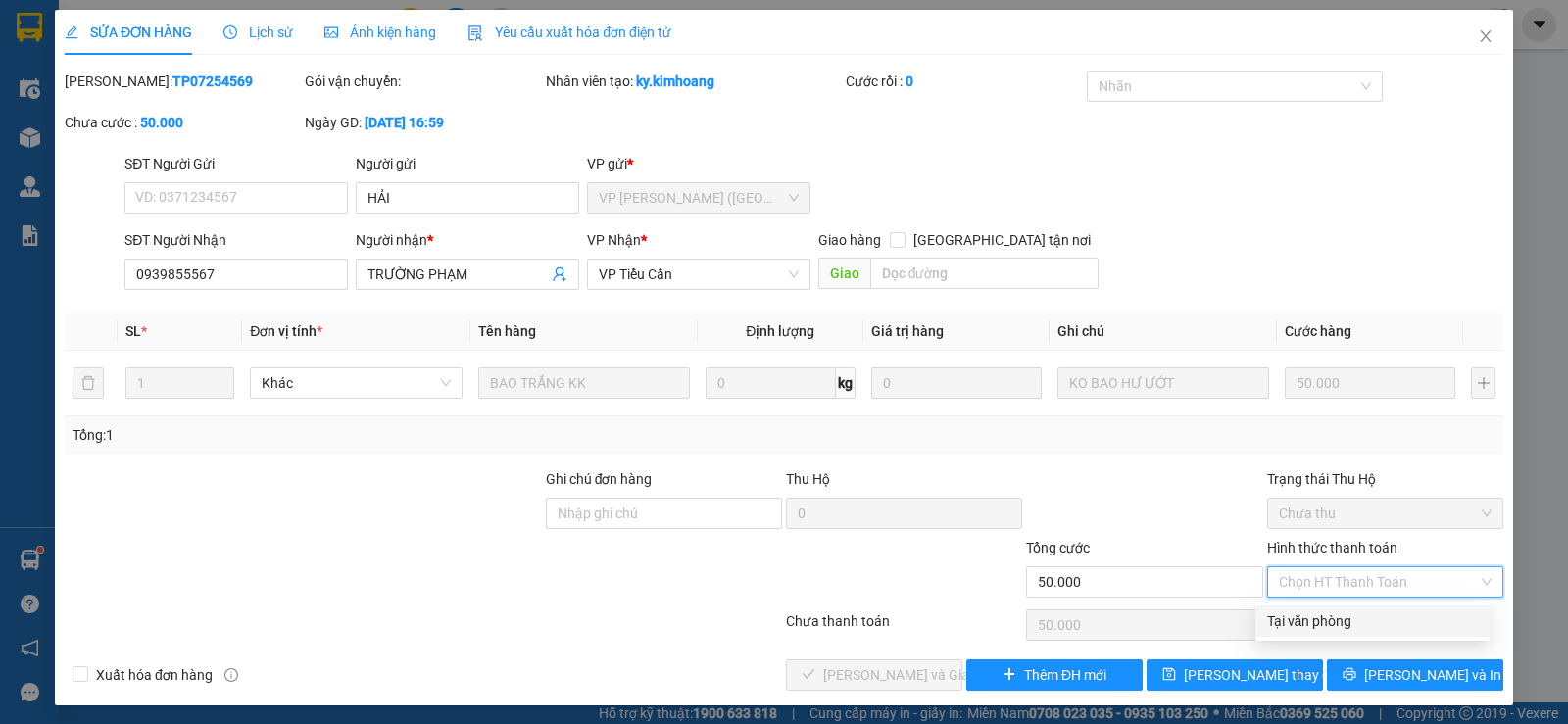 drag, startPoint x: 1304, startPoint y: 622, endPoint x: 1224, endPoint y: 634, distance: 80.895 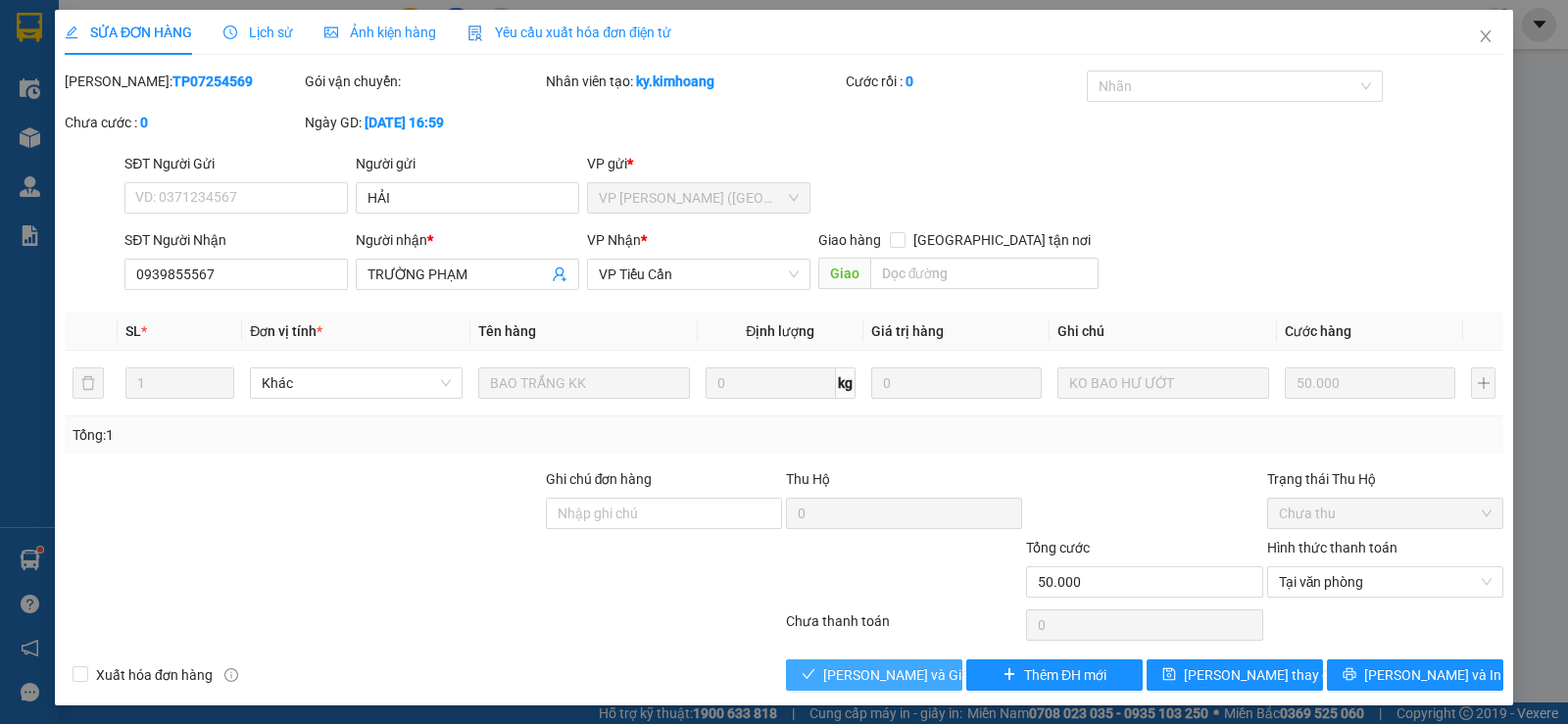 click on "[PERSON_NAME] và Giao hàng" at bounding box center (917, 675) 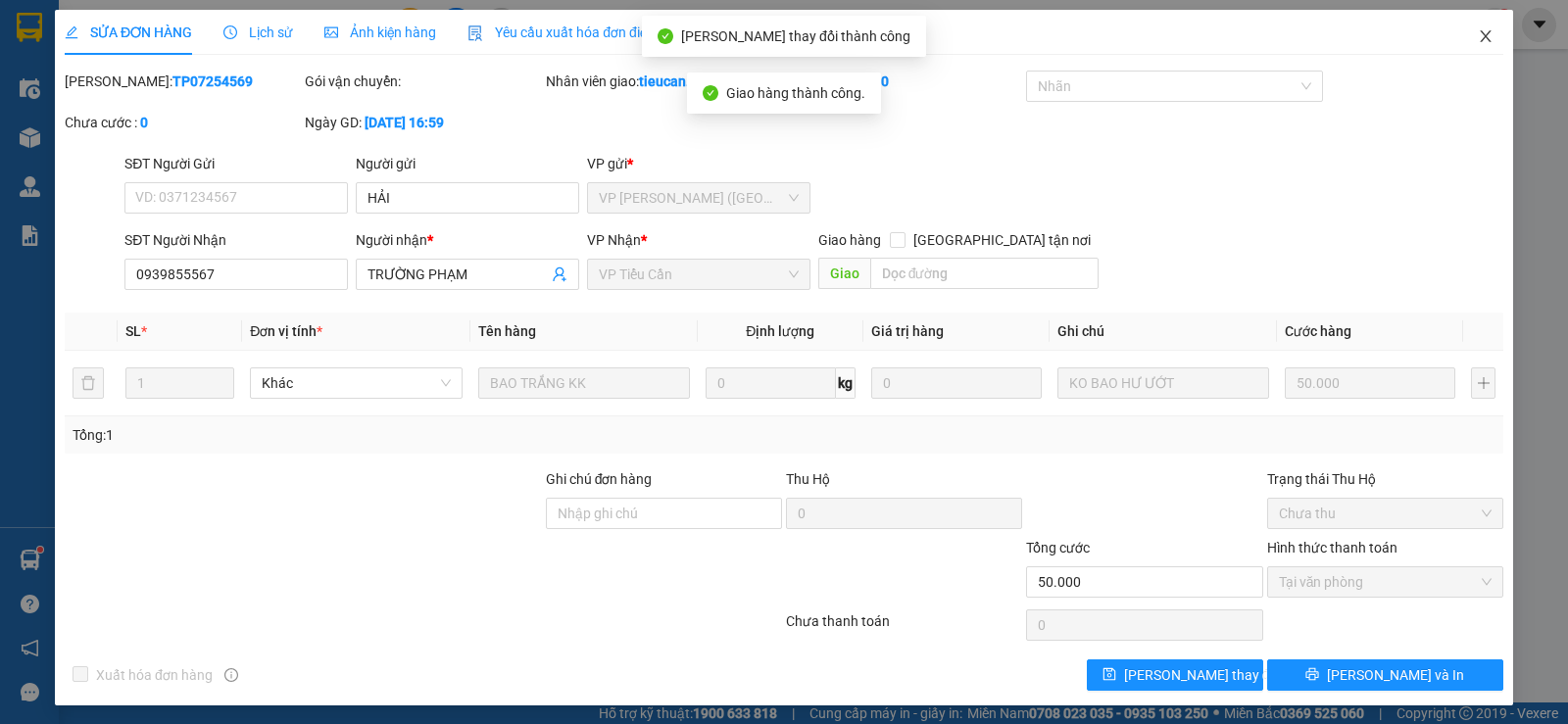click at bounding box center (1486, 37) 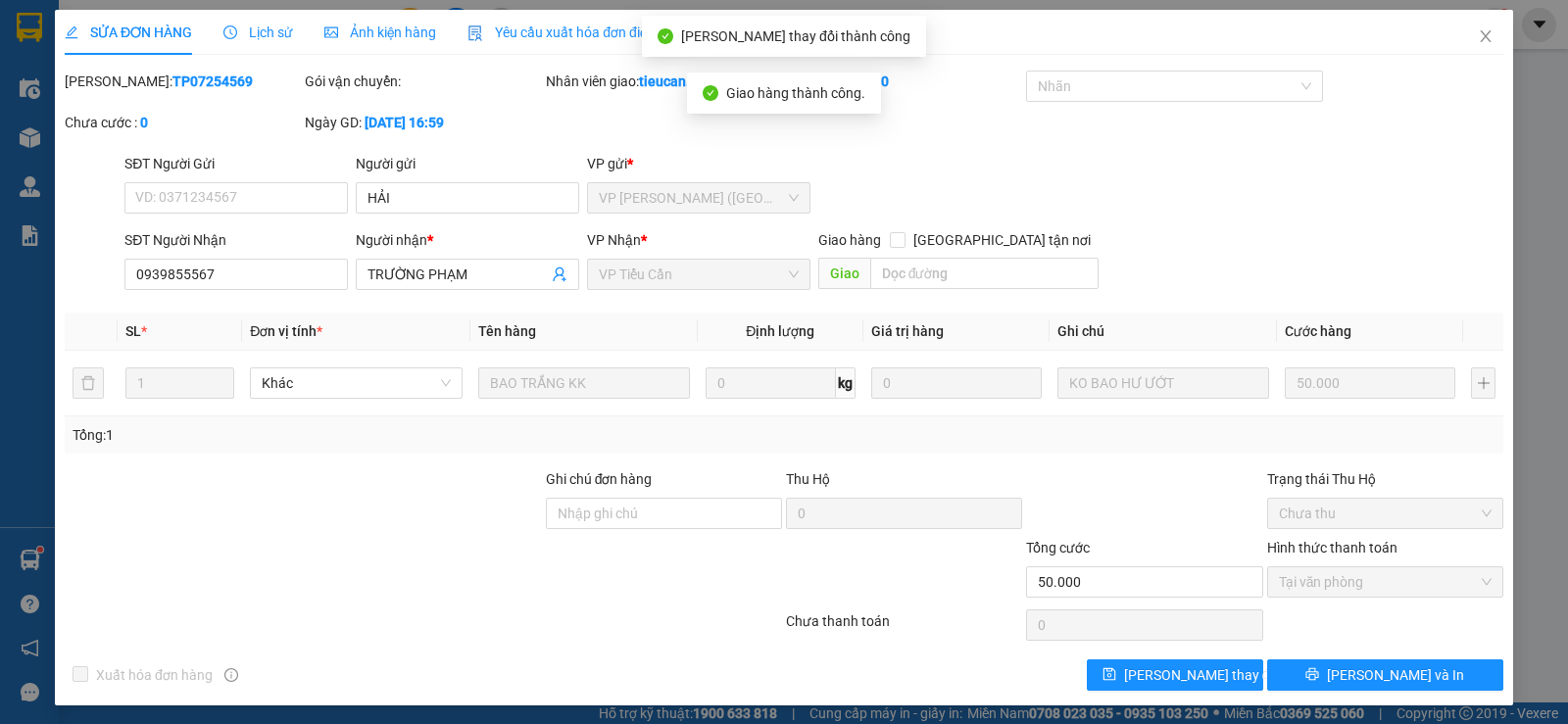 drag, startPoint x: 1466, startPoint y: 28, endPoint x: 1483, endPoint y: 50, distance: 27.802878 